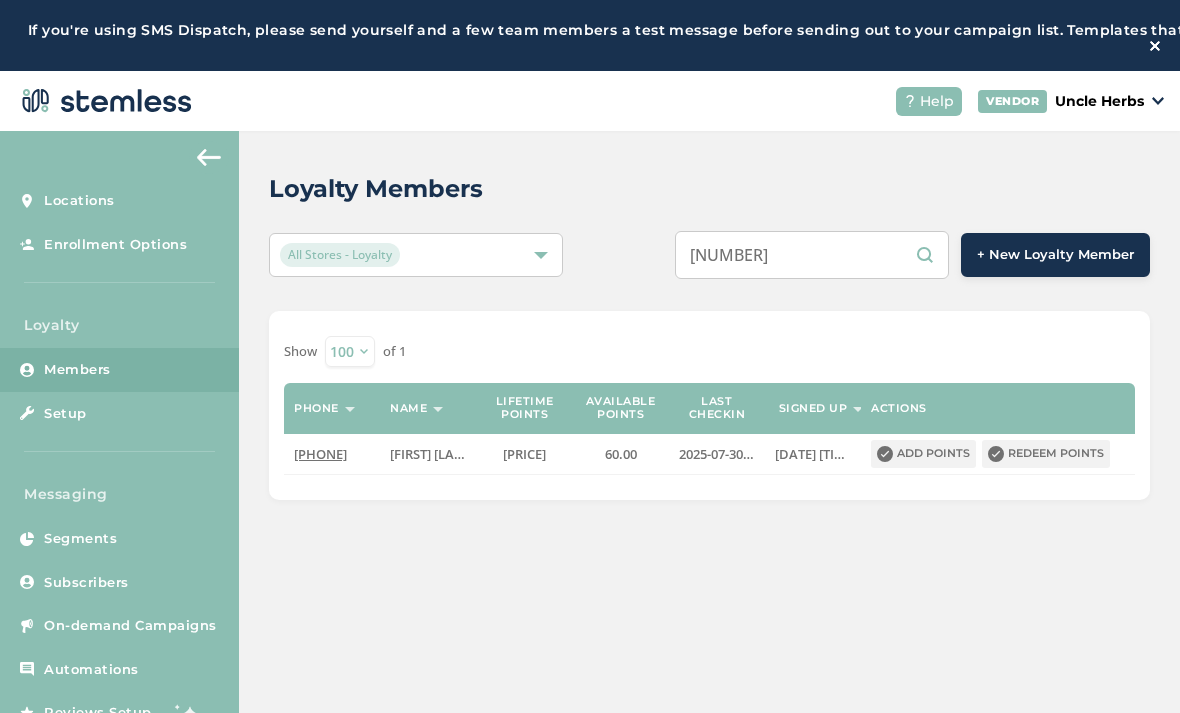 select on "100" 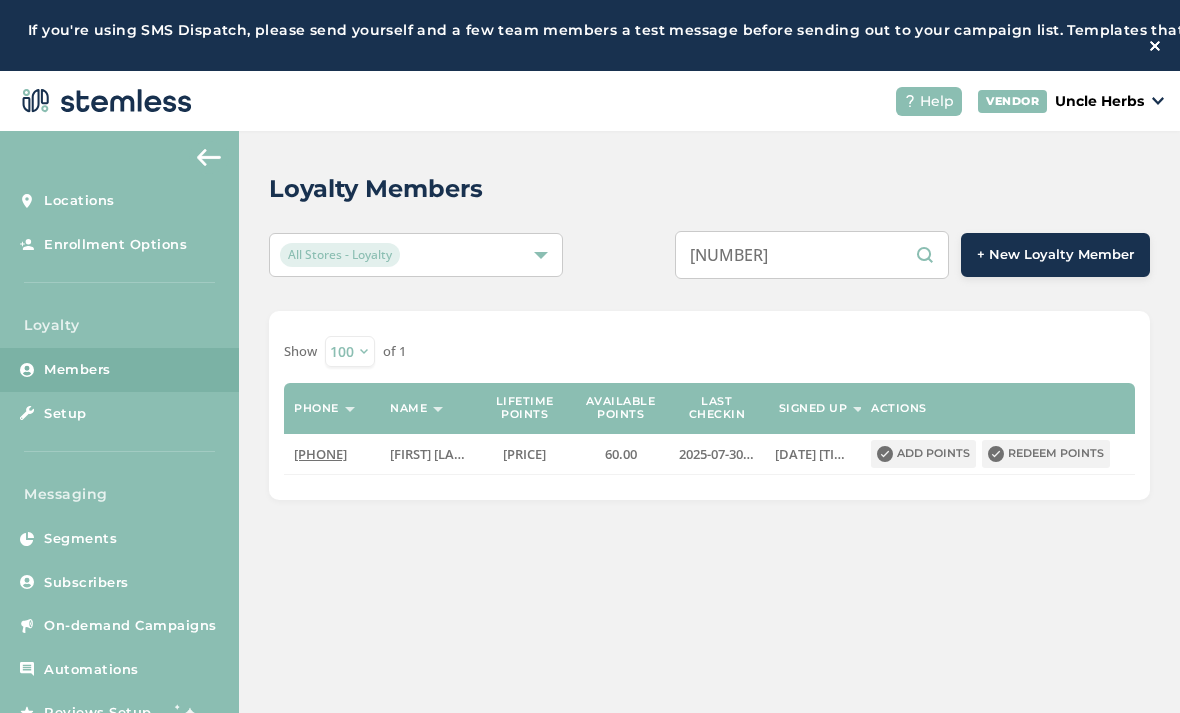 scroll, scrollTop: 102, scrollLeft: 0, axis: vertical 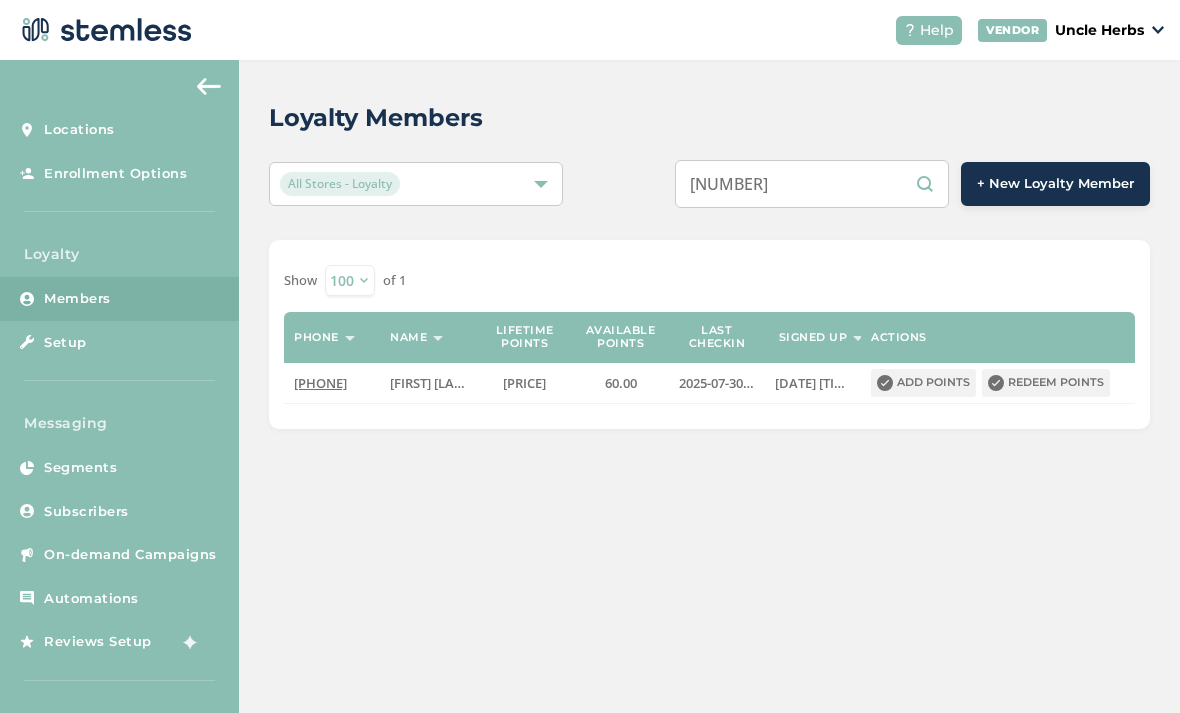 click on "[NUMBER]" at bounding box center (812, 184) 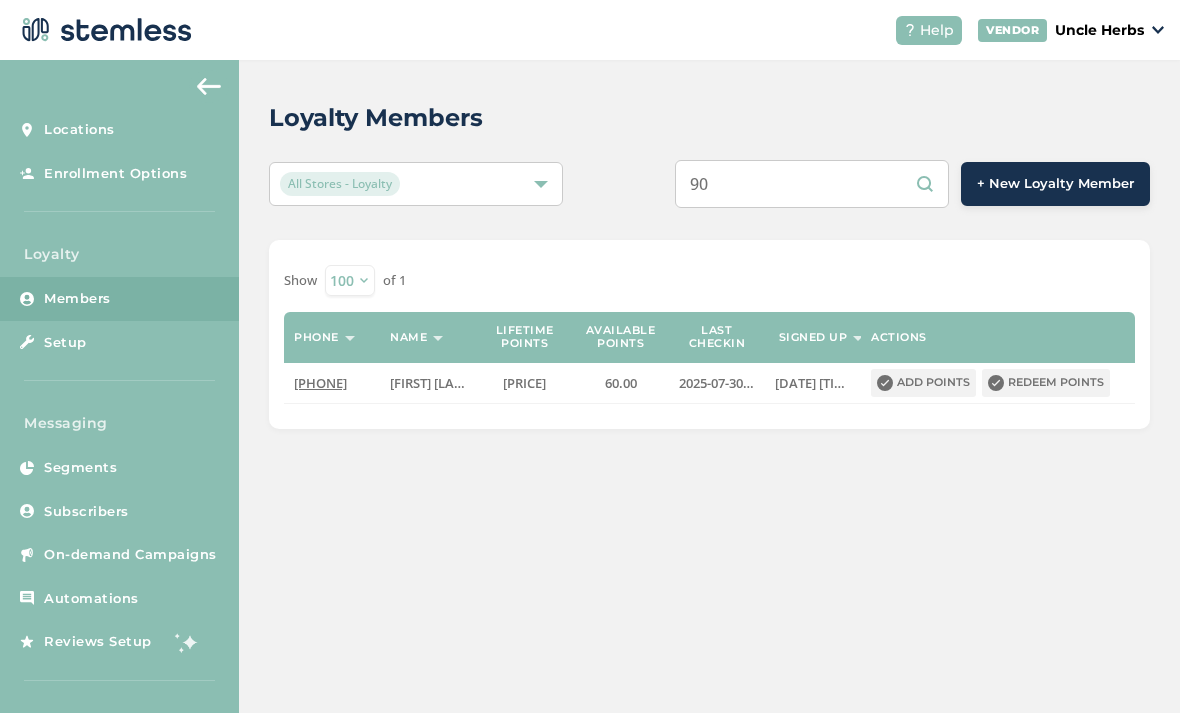 type on "9" 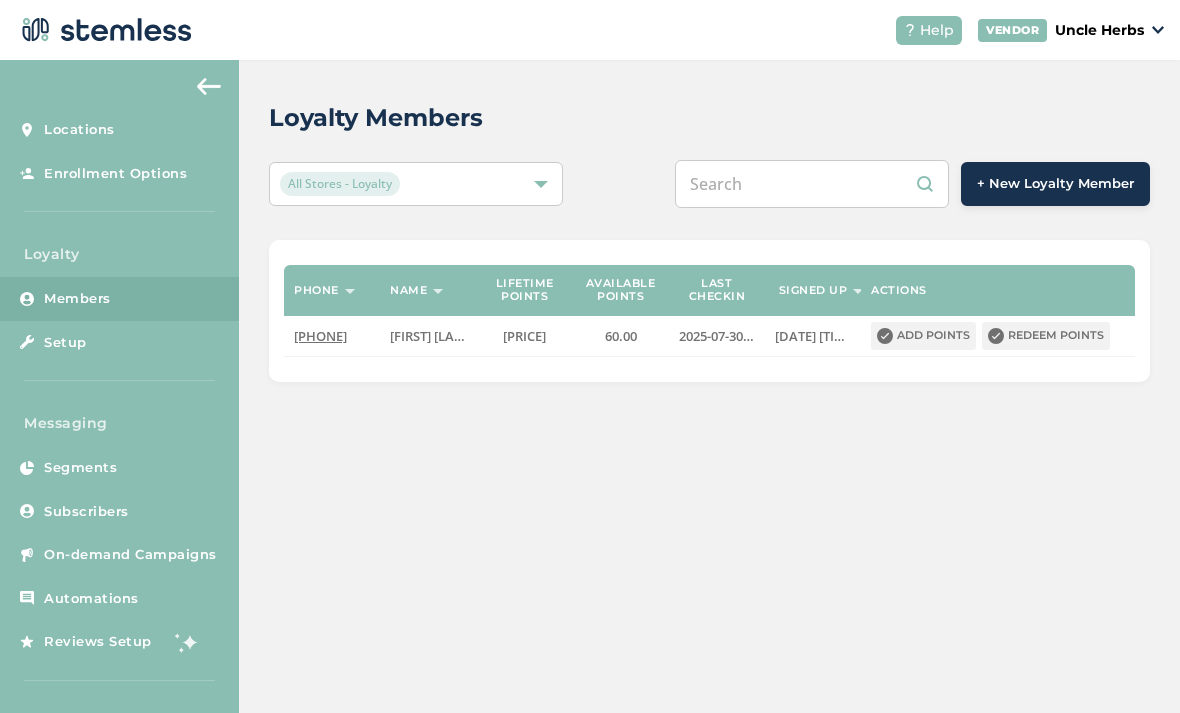 click at bounding box center (812, 184) 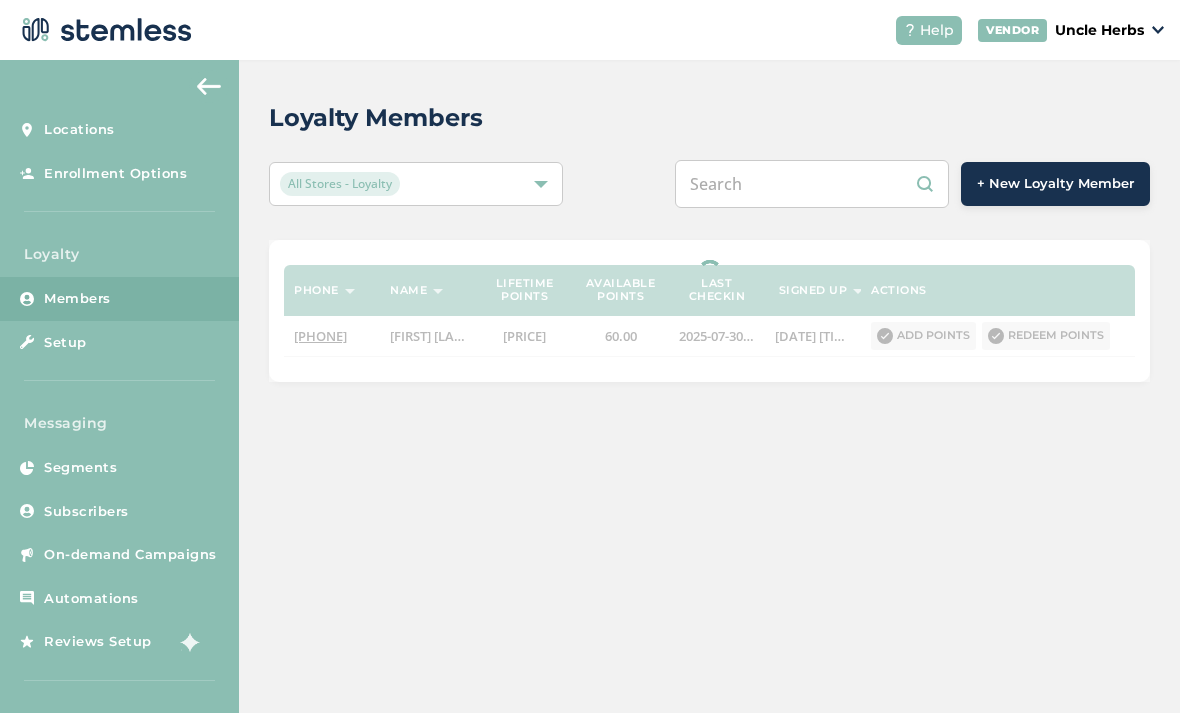 type on "[PHONE]" 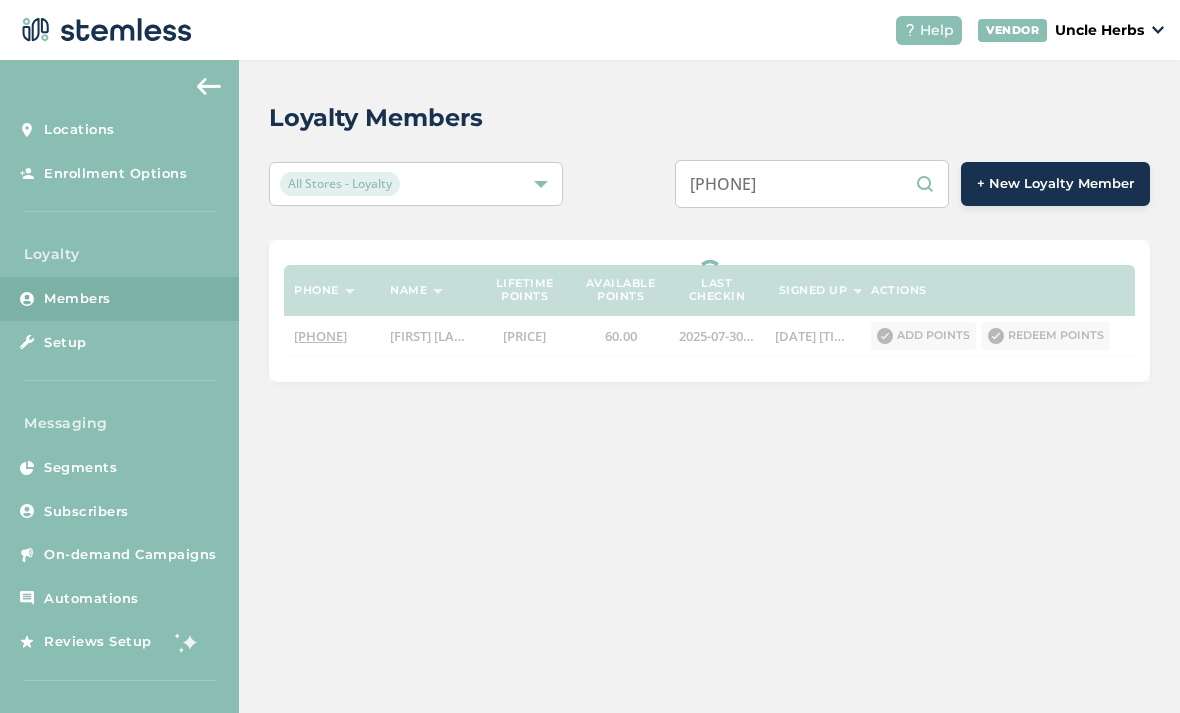 click on "[PHONE]" at bounding box center (812, 184) 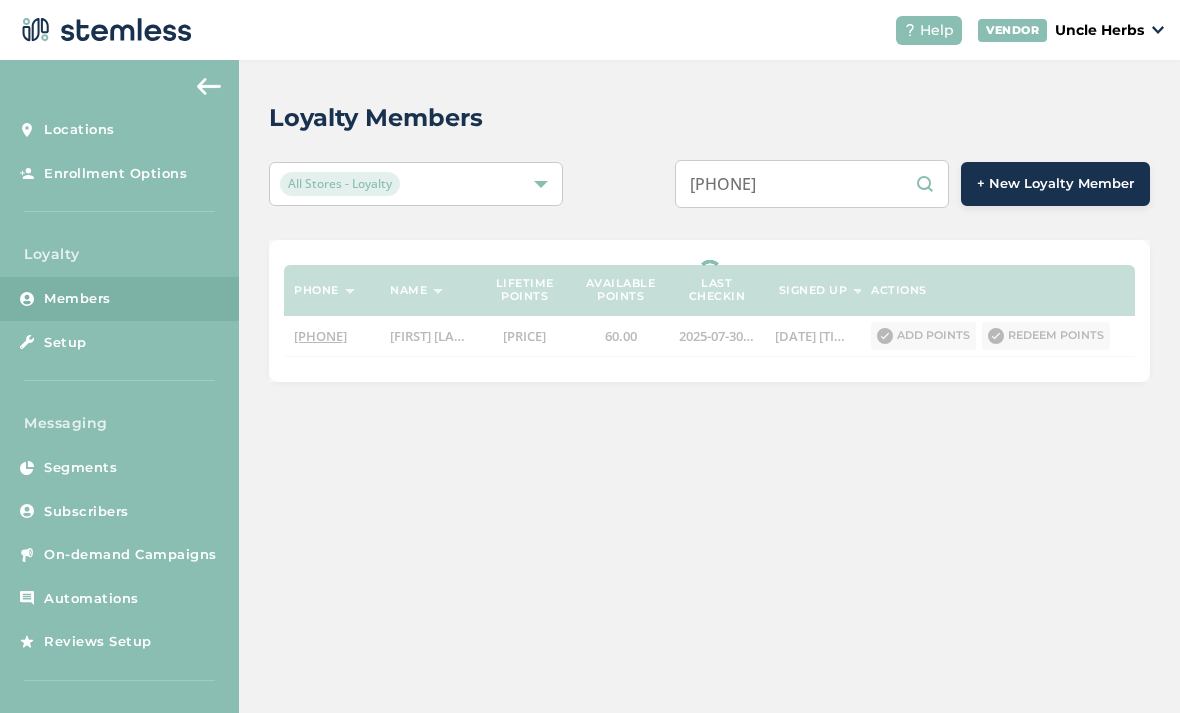 select on "100" 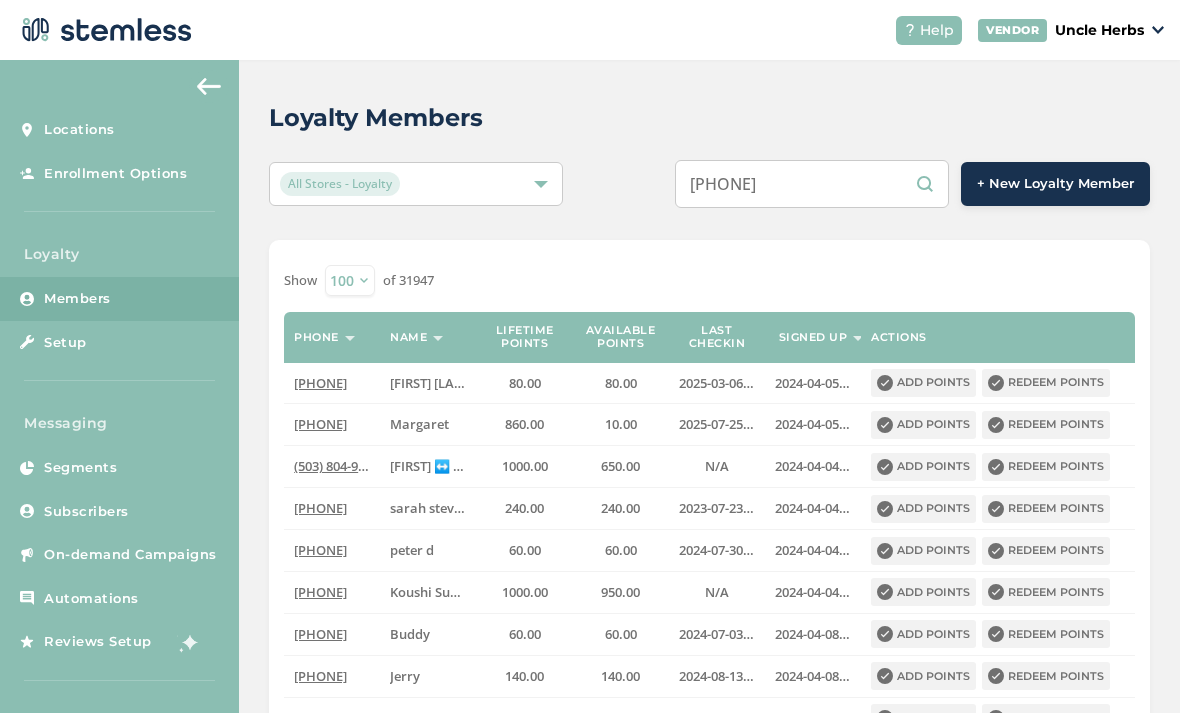 click on "[PHONE]" at bounding box center [812, 184] 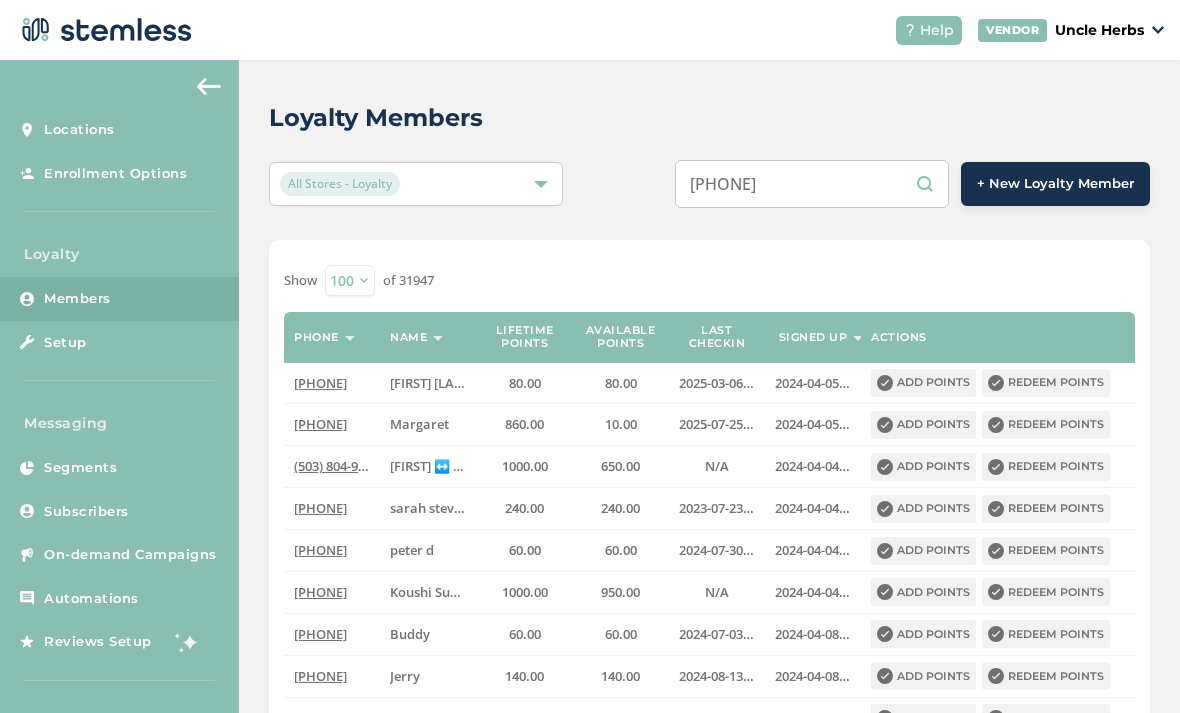 click on "[PHONE]" at bounding box center (812, 184) 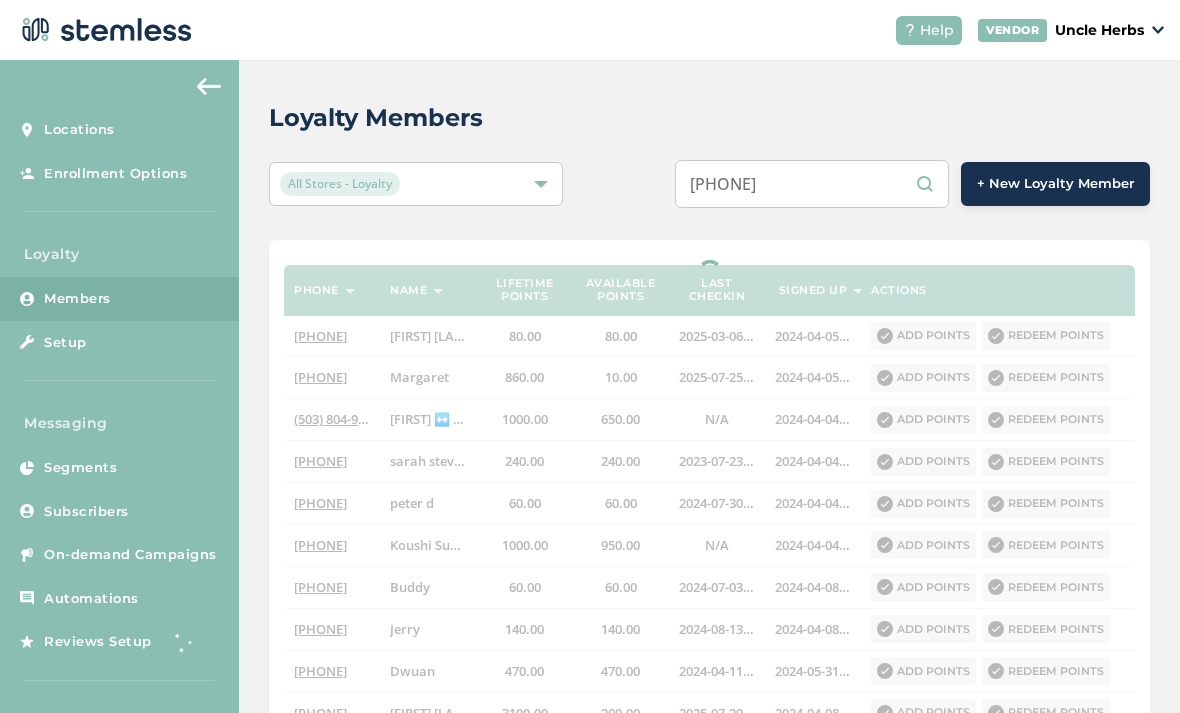 click on "[PHONE]" at bounding box center (812, 184) 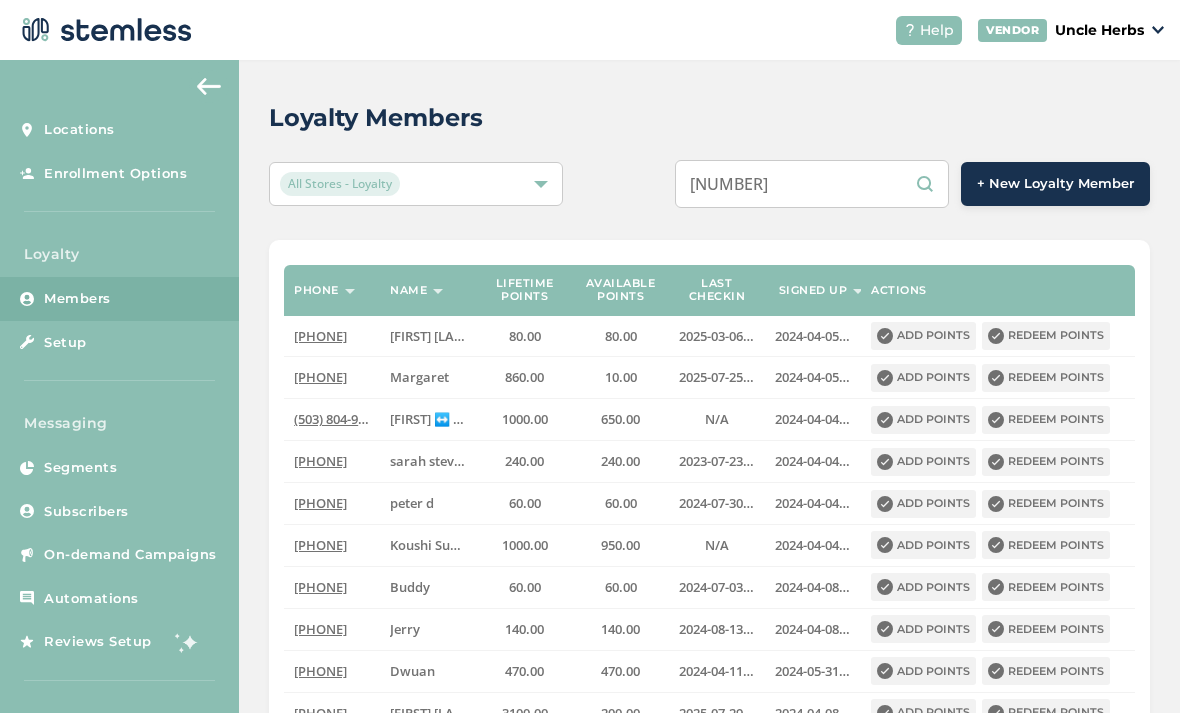 click on "[NUMBER]" at bounding box center [812, 184] 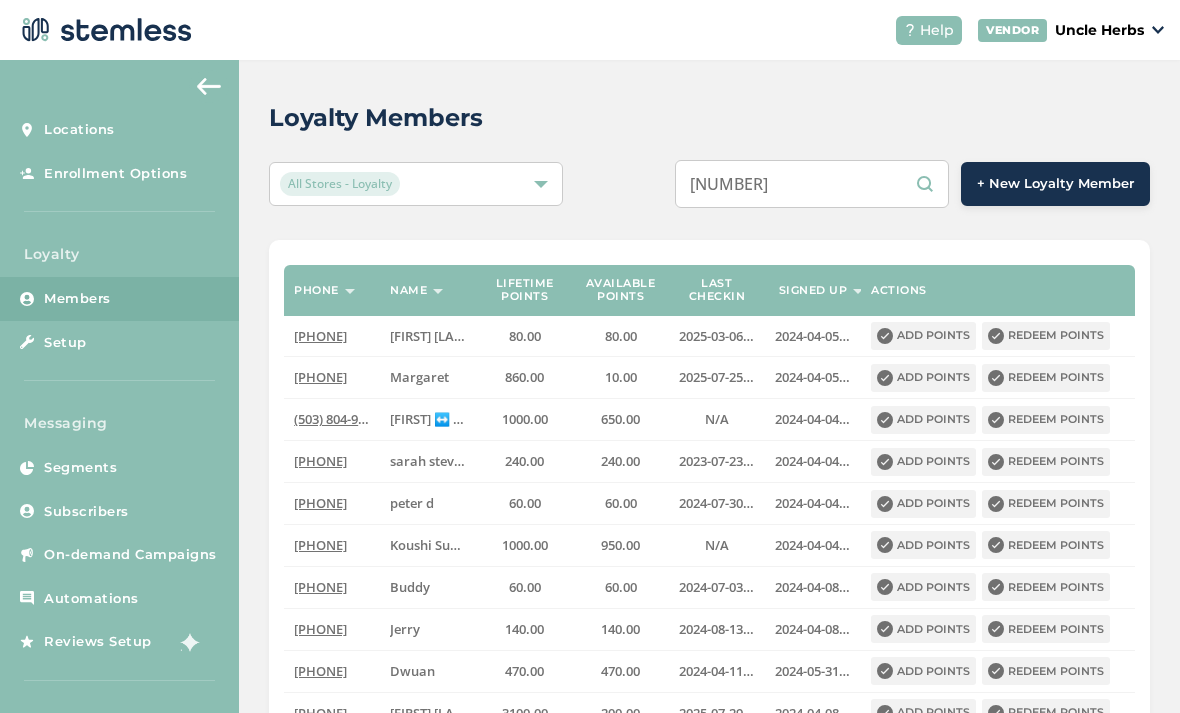 type on "[NUMBER]" 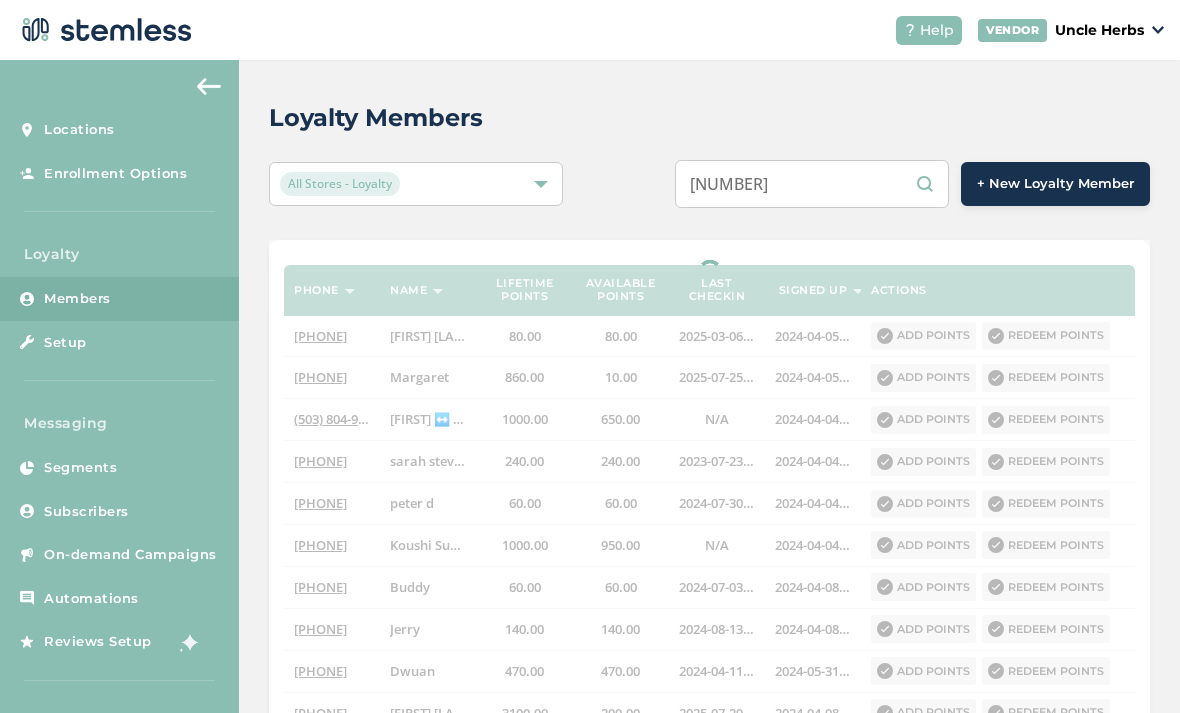 select on "100" 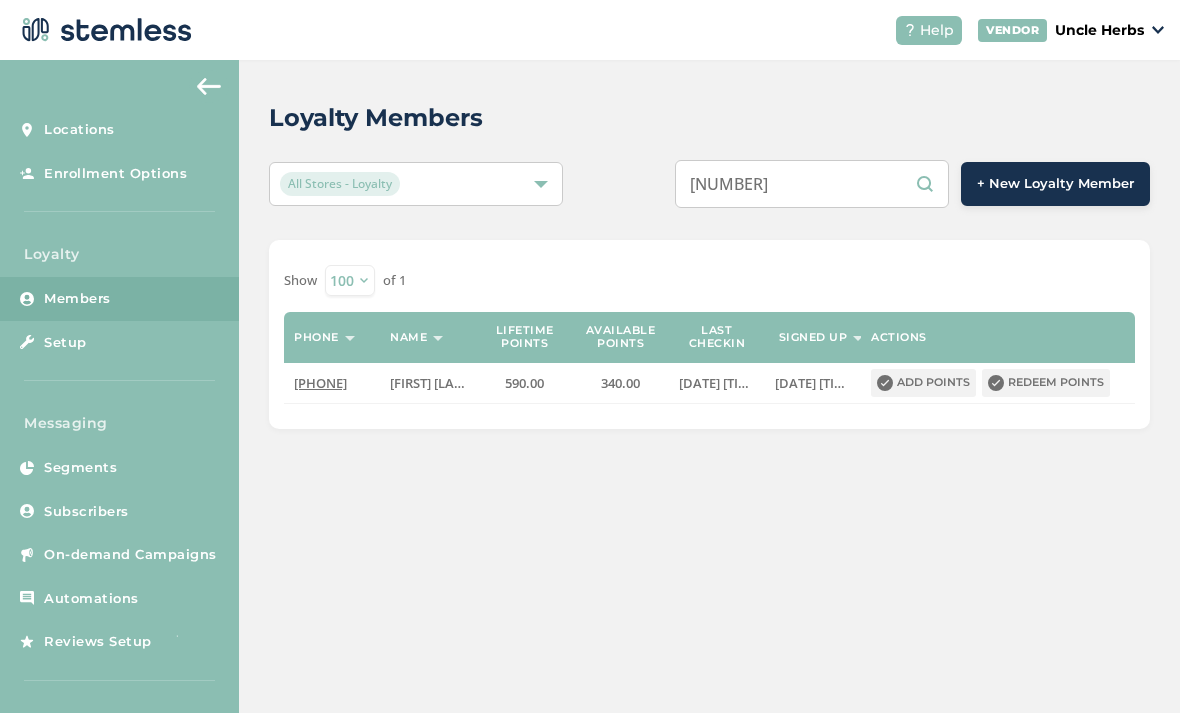 type on "[NUMBER]" 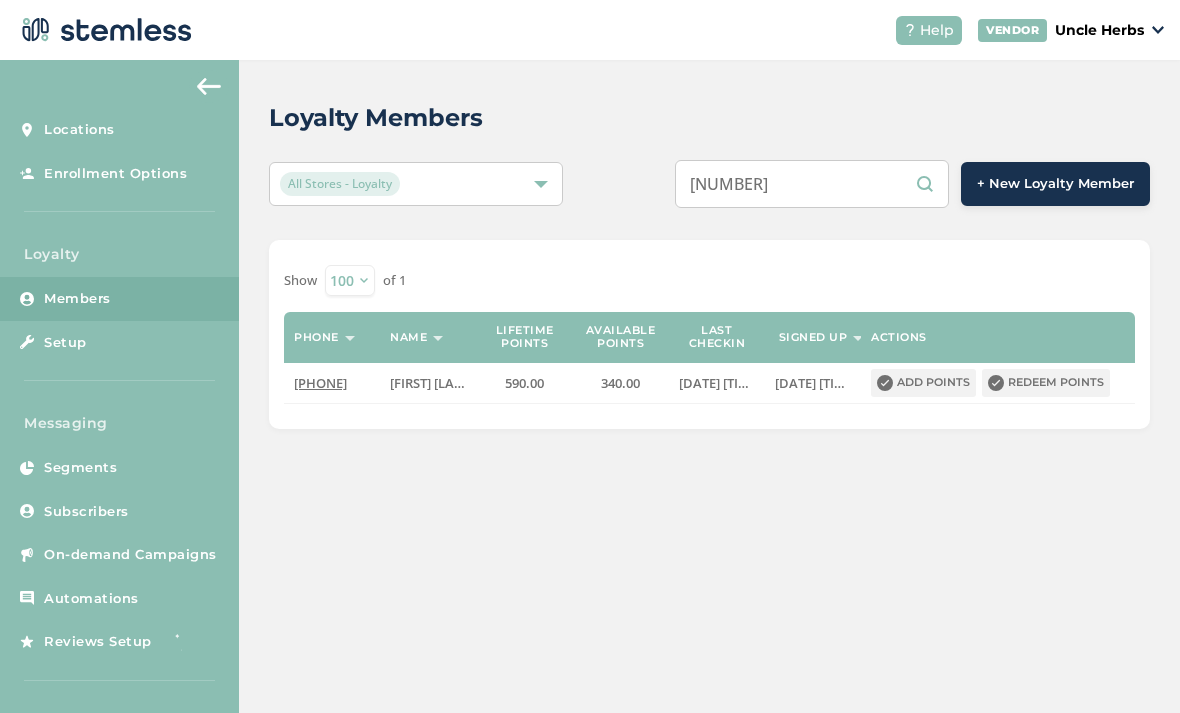 click on "Redeem points" at bounding box center [1046, 383] 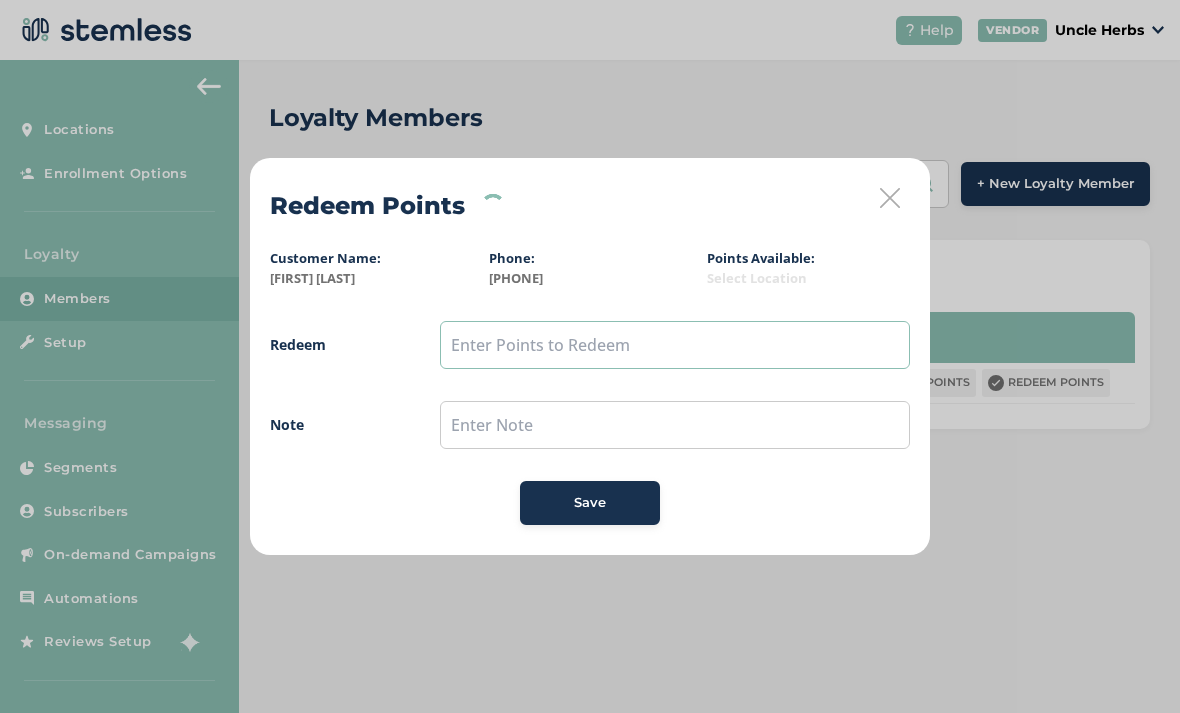 click at bounding box center [675, 345] 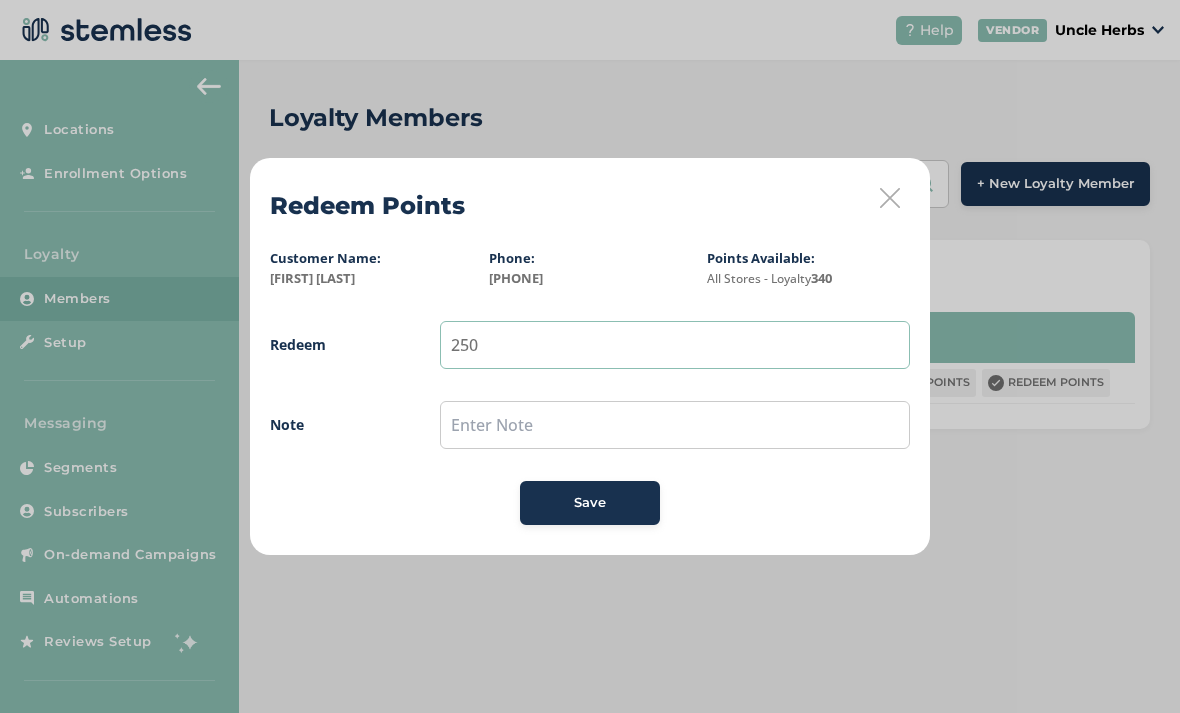 type on "250" 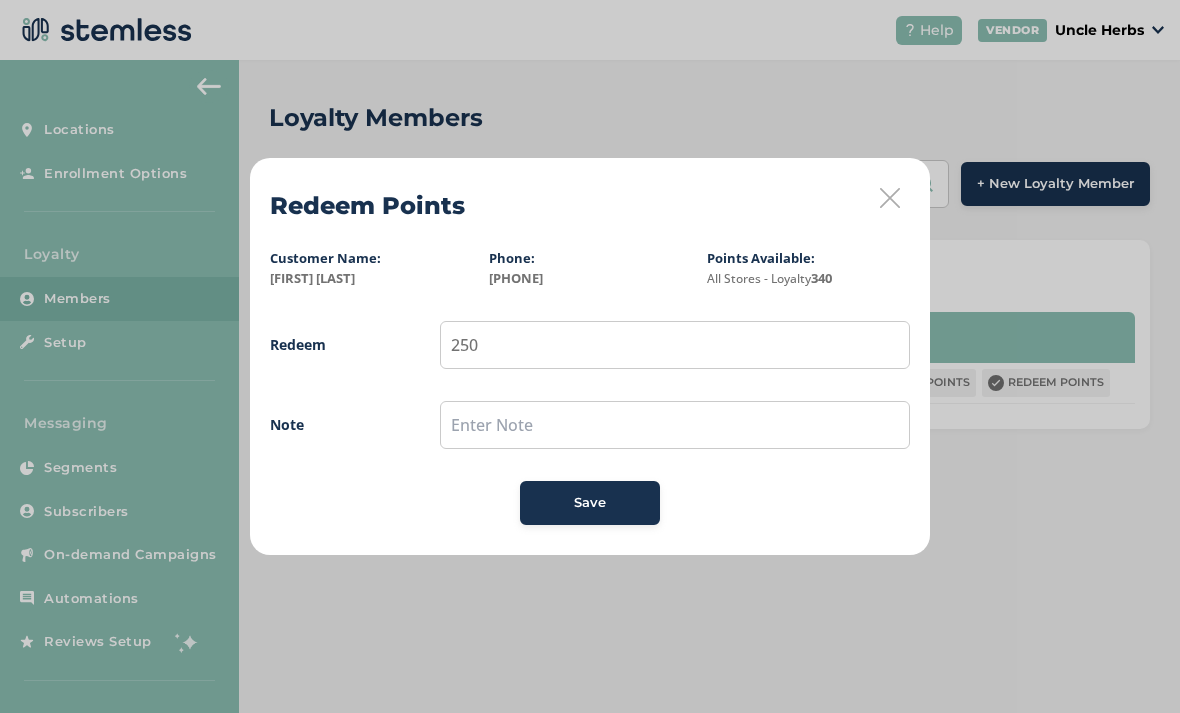 click on "Save" at bounding box center (590, 503) 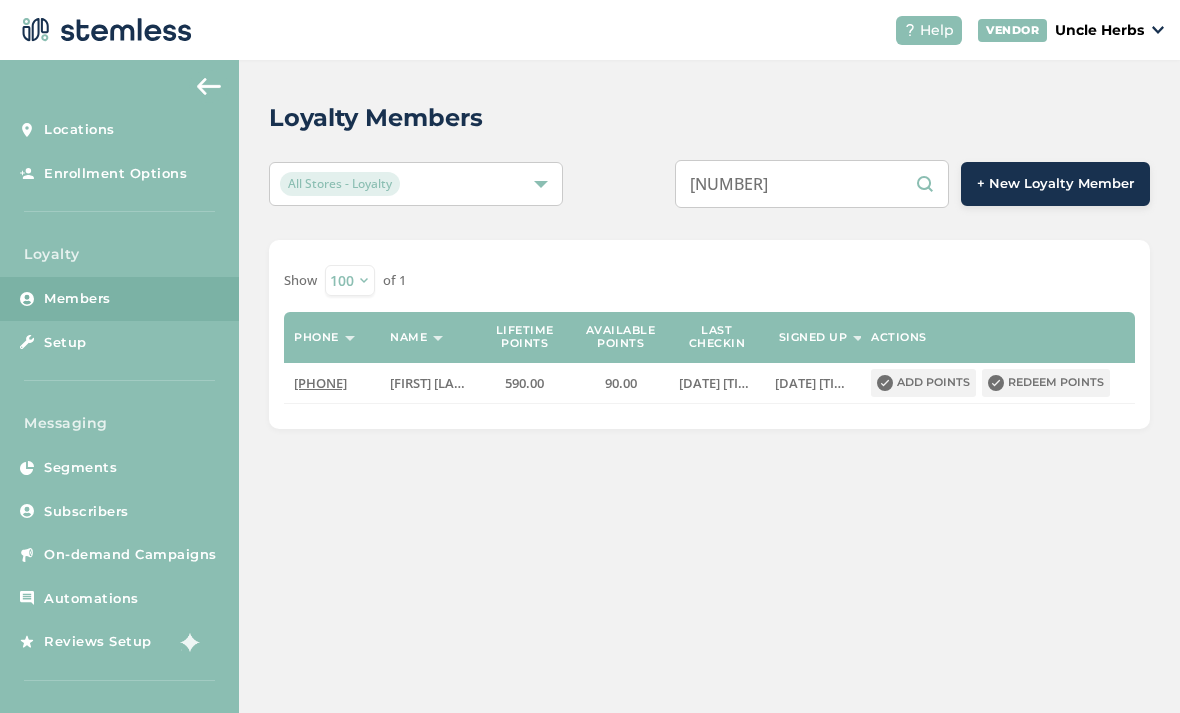 click on "[NUMBER]" at bounding box center [812, 184] 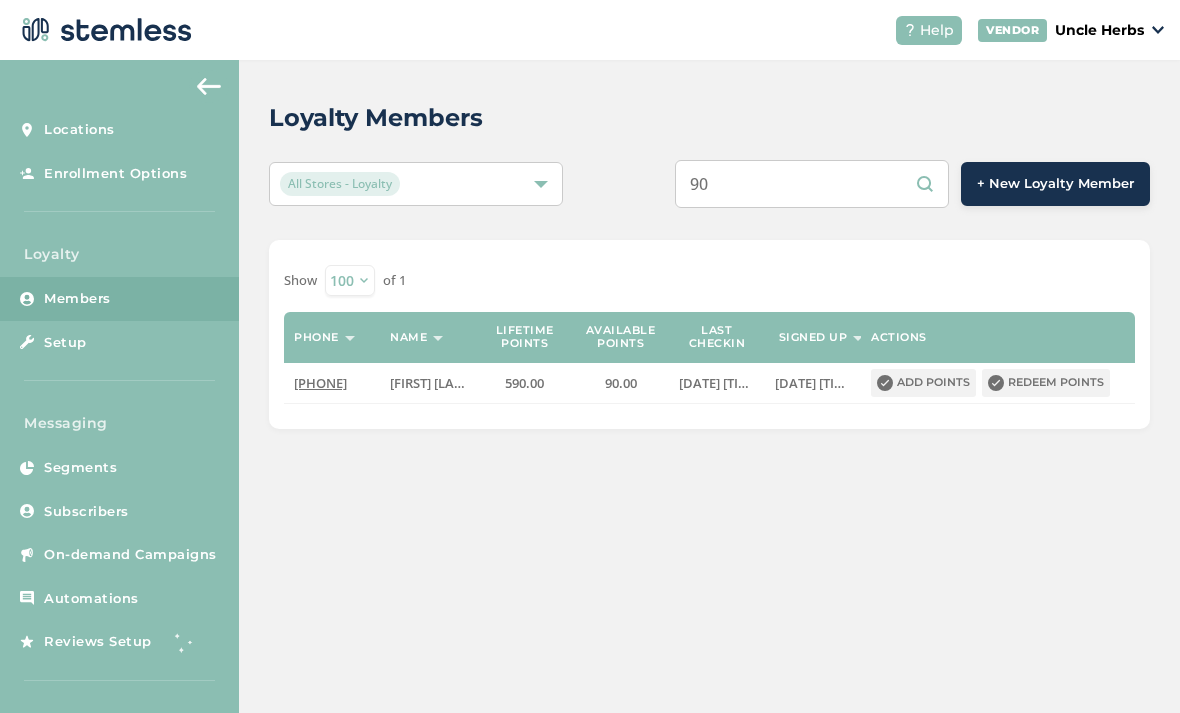 type on "9" 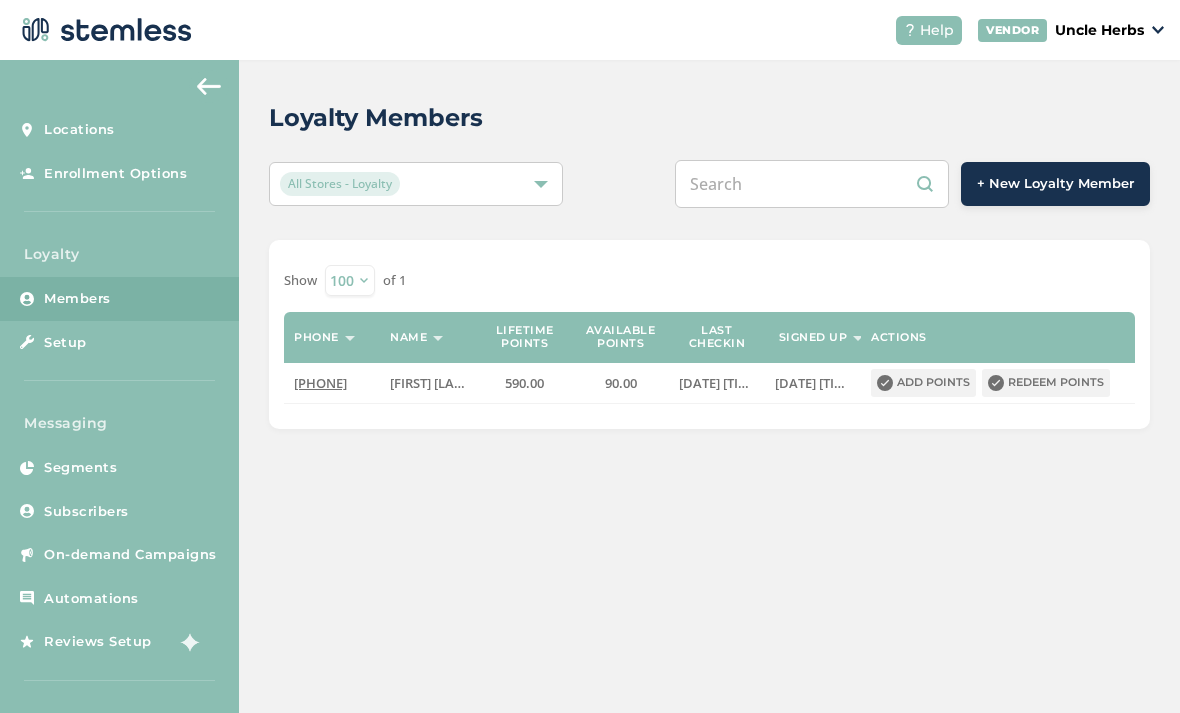 click at bounding box center [812, 184] 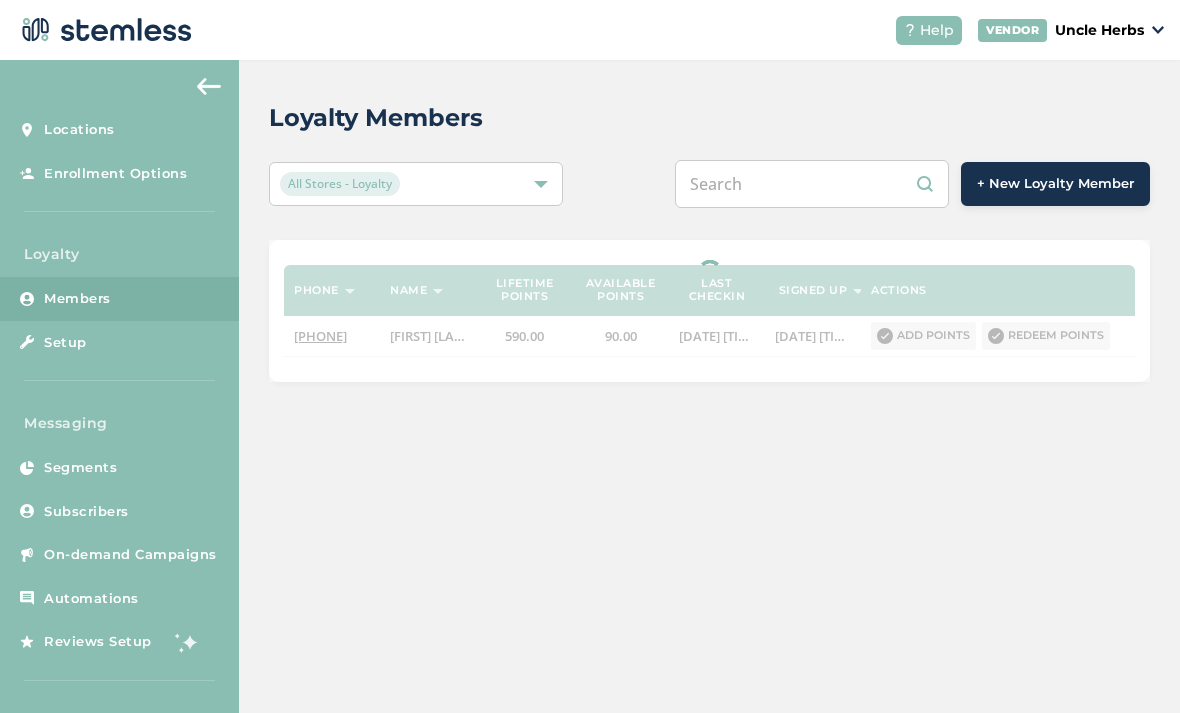 paste on "[PHONE]" 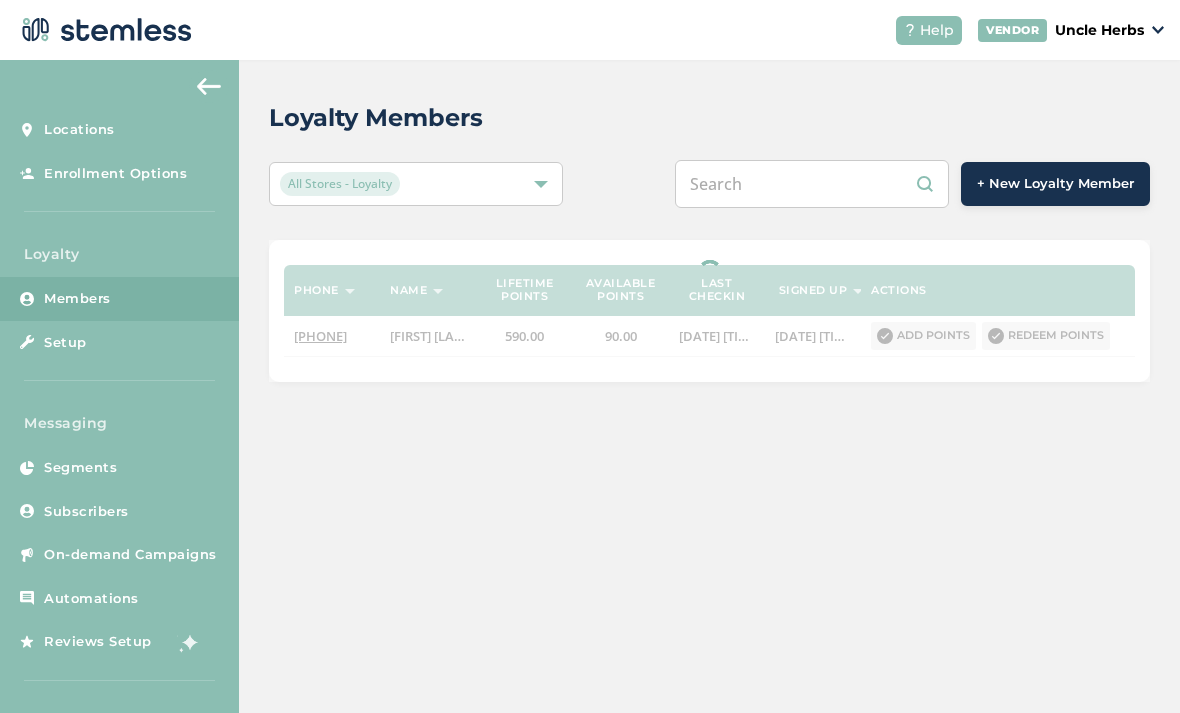 type on "[PHONE]" 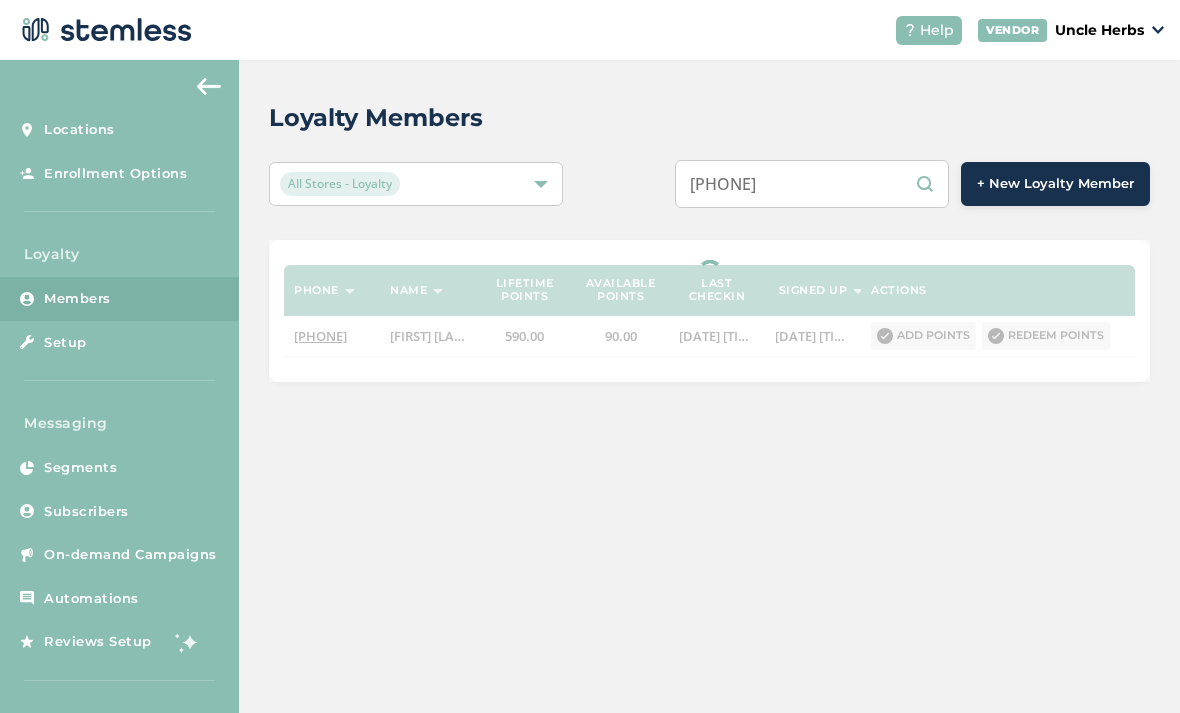 click on "[PHONE]" at bounding box center [812, 184] 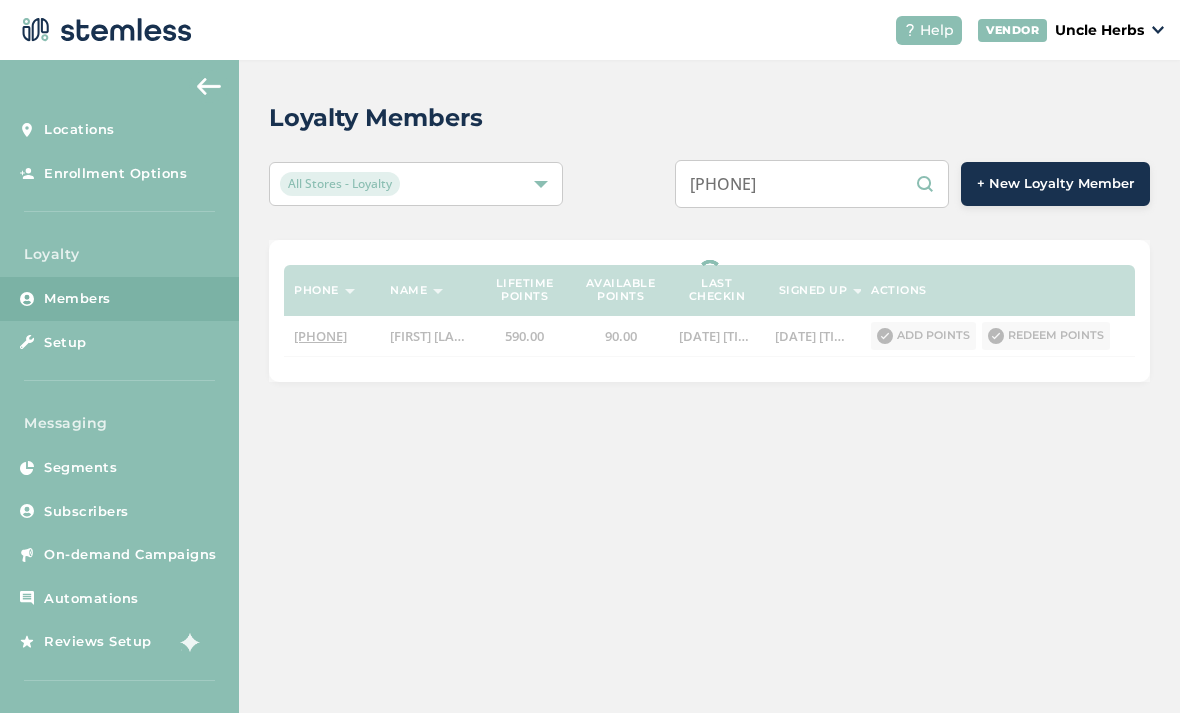 select on "100" 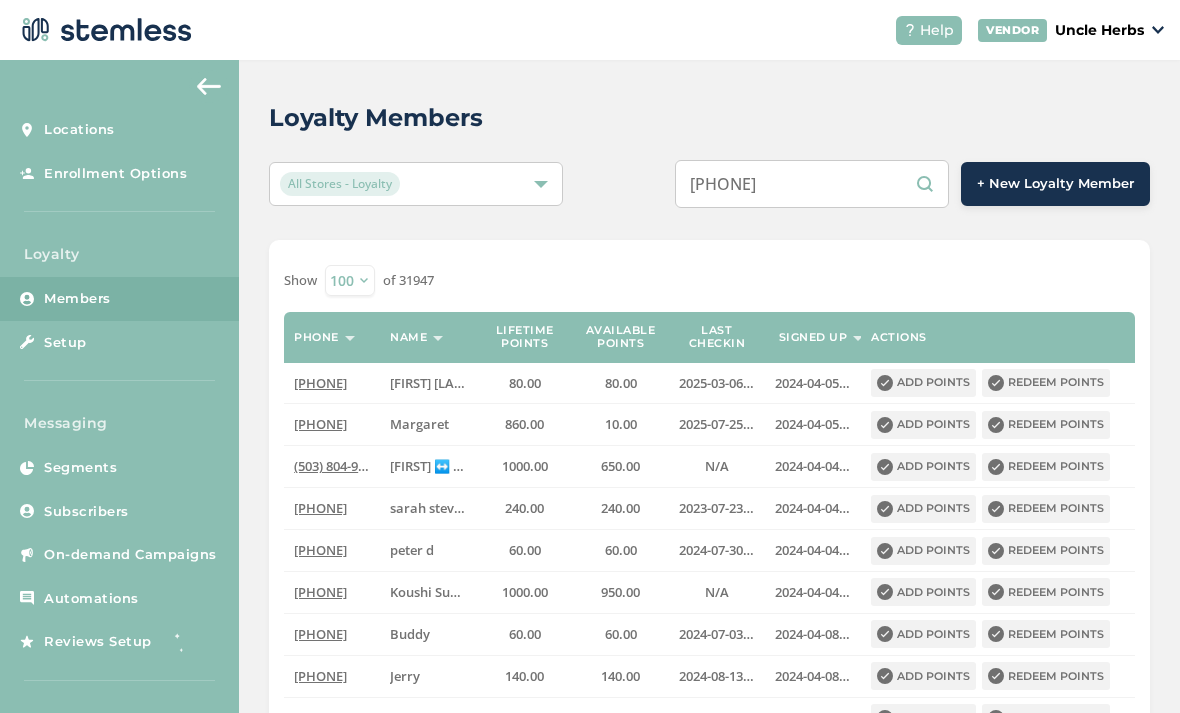 click on "[PHONE]" at bounding box center [812, 184] 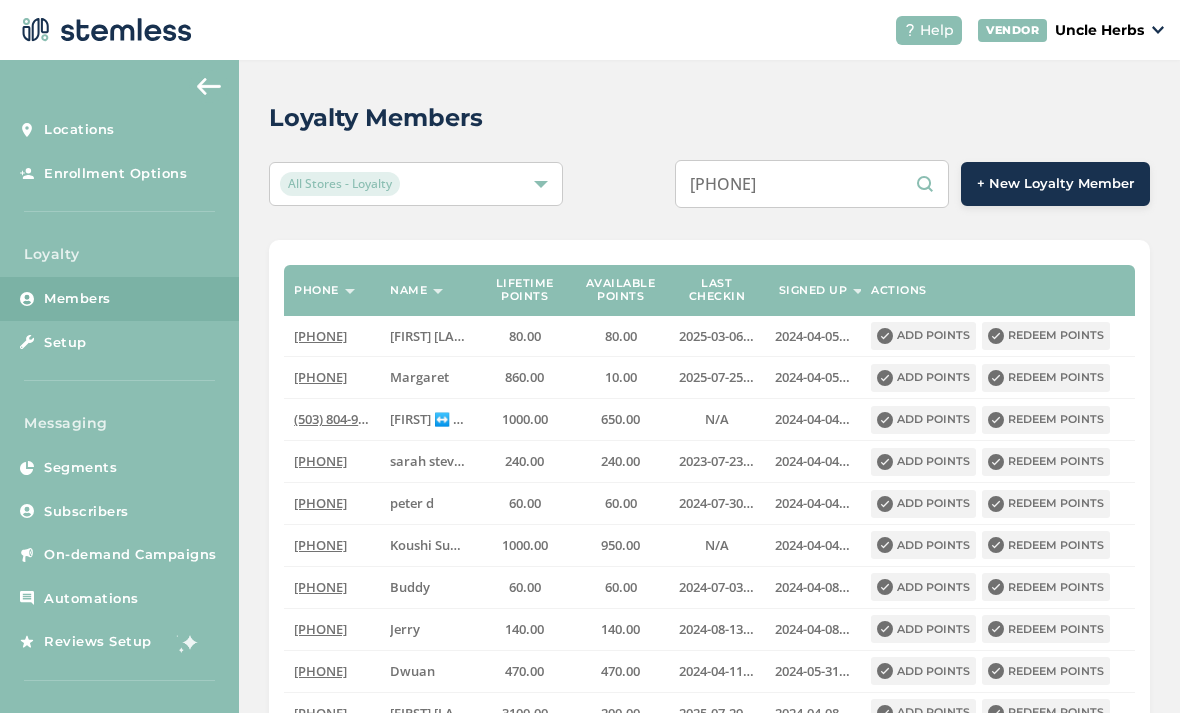 click on "[PHONE]" at bounding box center [812, 184] 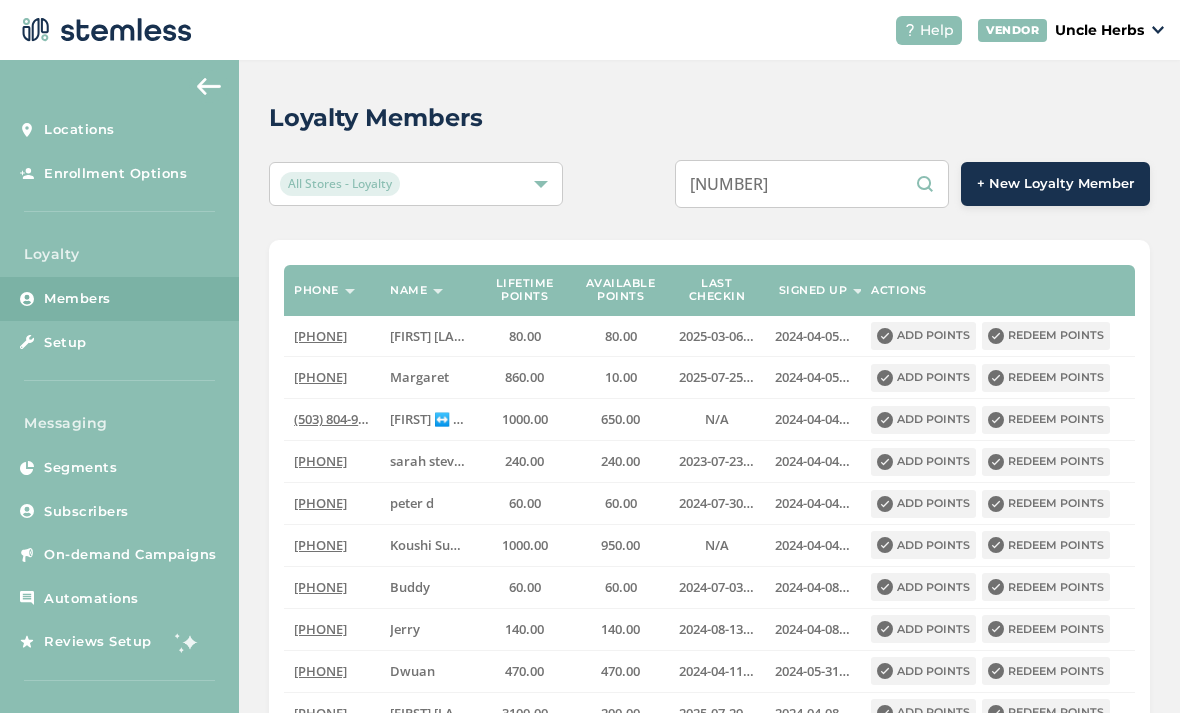 click on "[NUMBER]" at bounding box center (812, 184) 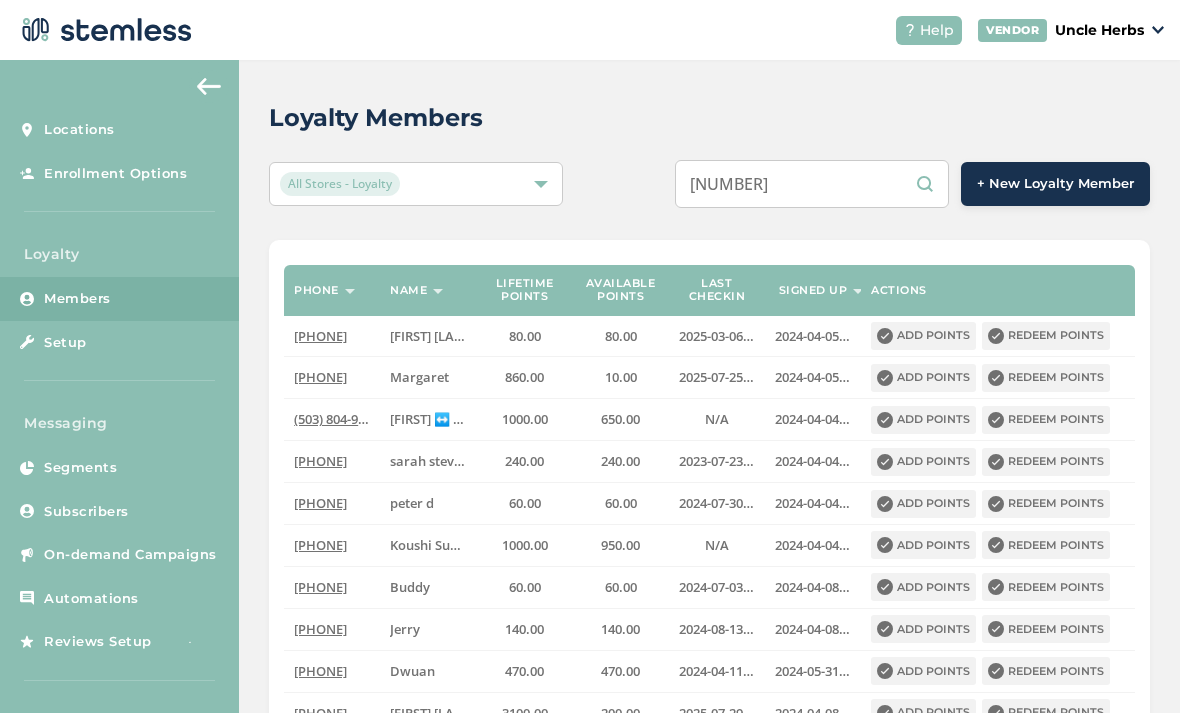 click on "[NUMBER]" at bounding box center (812, 184) 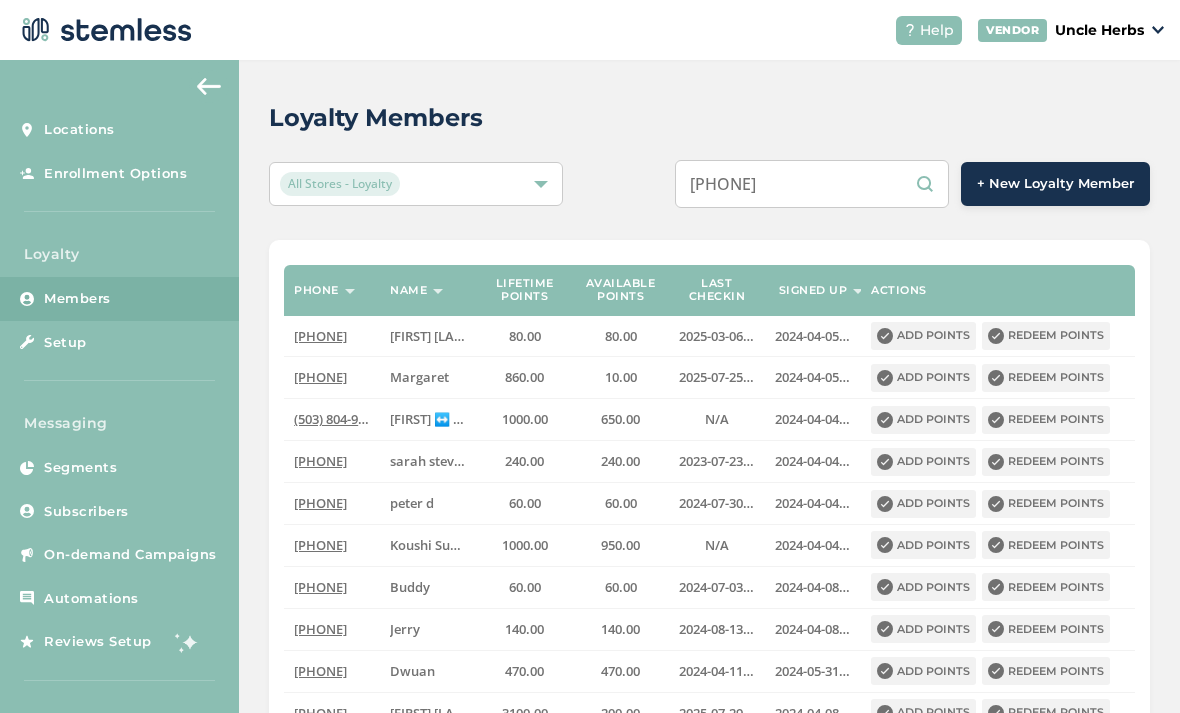type on "[NUMBER]" 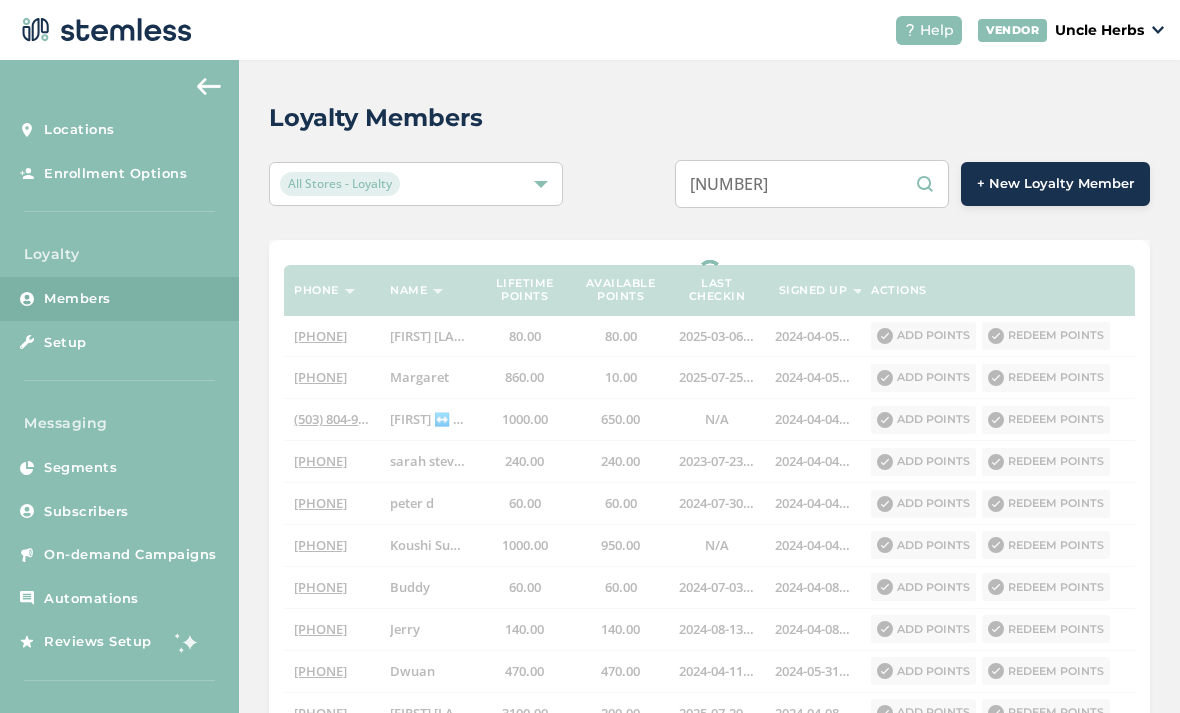 select on "100" 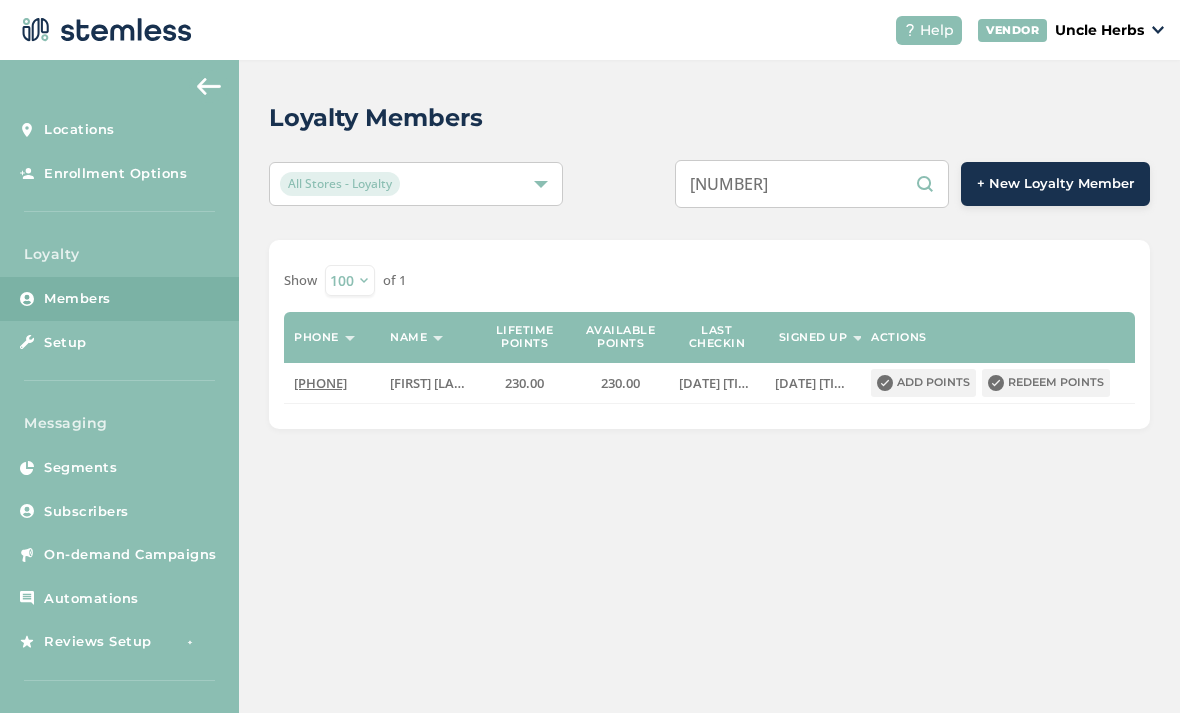type on "[NUMBER]" 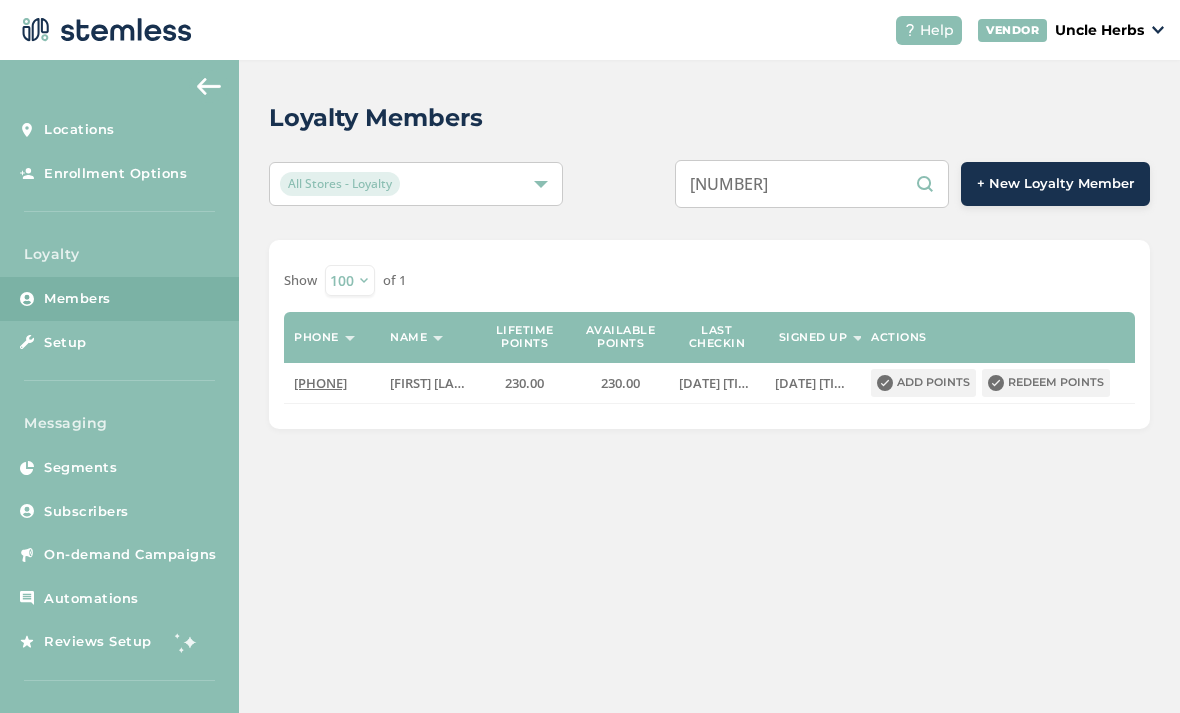 click on "Add points" at bounding box center (923, 383) 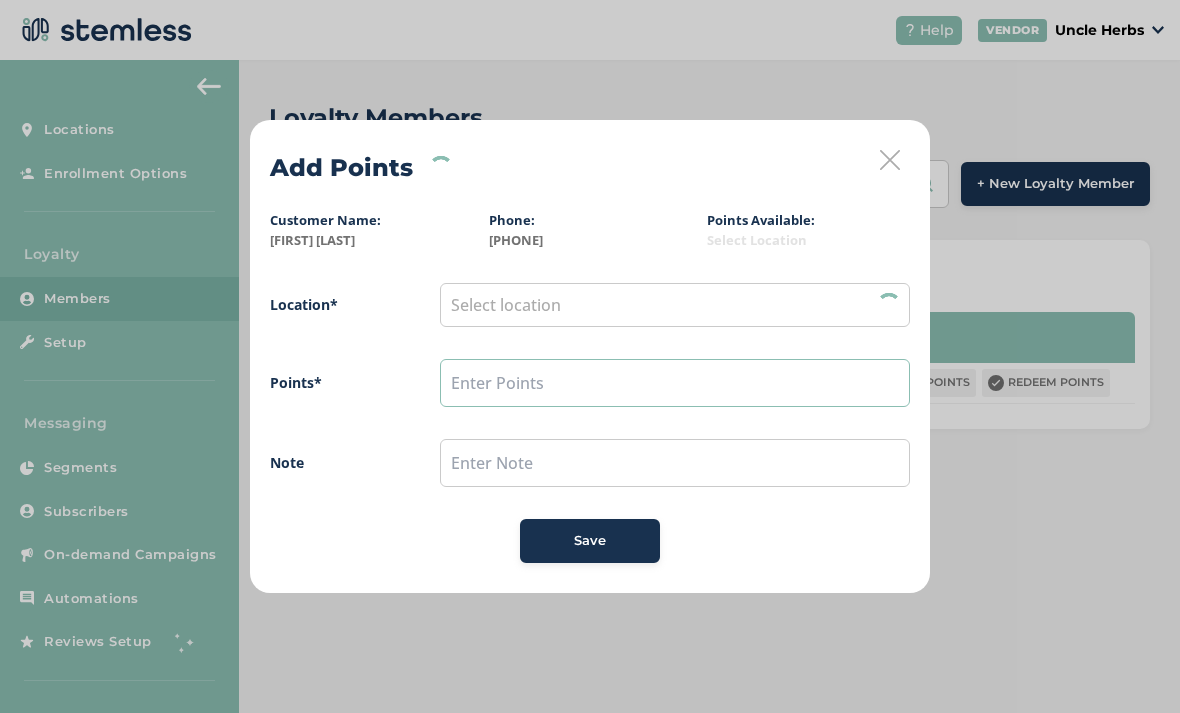 click at bounding box center [675, 383] 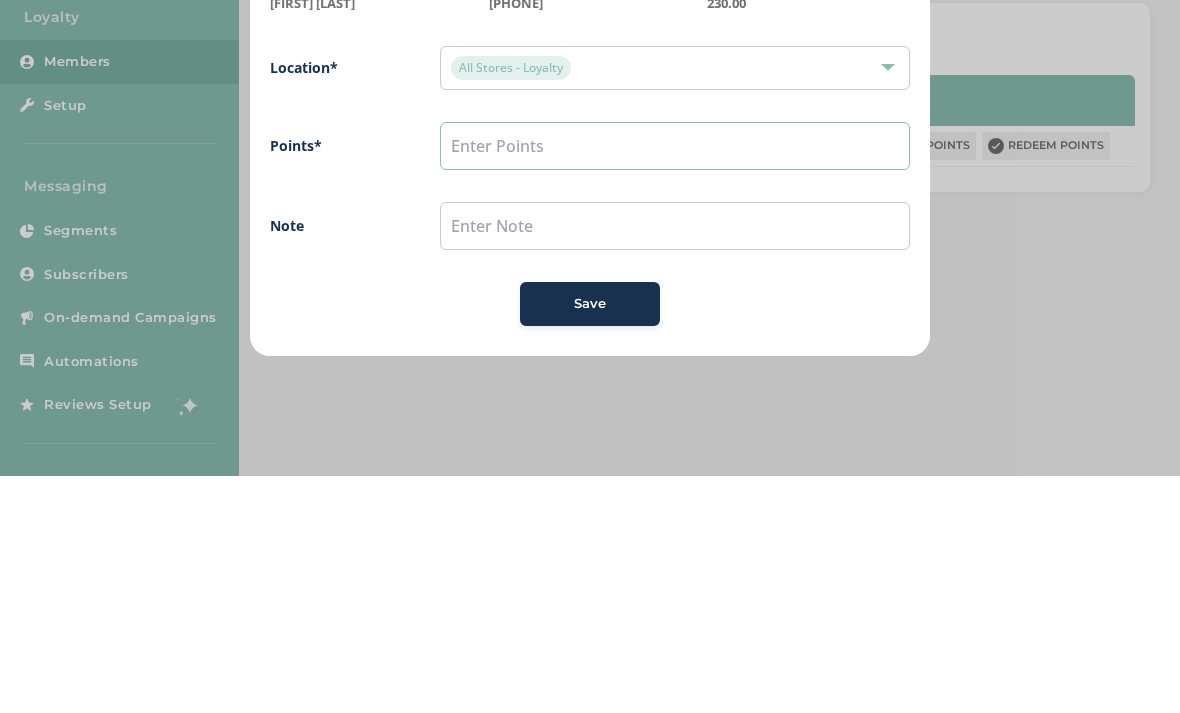 type on "2" 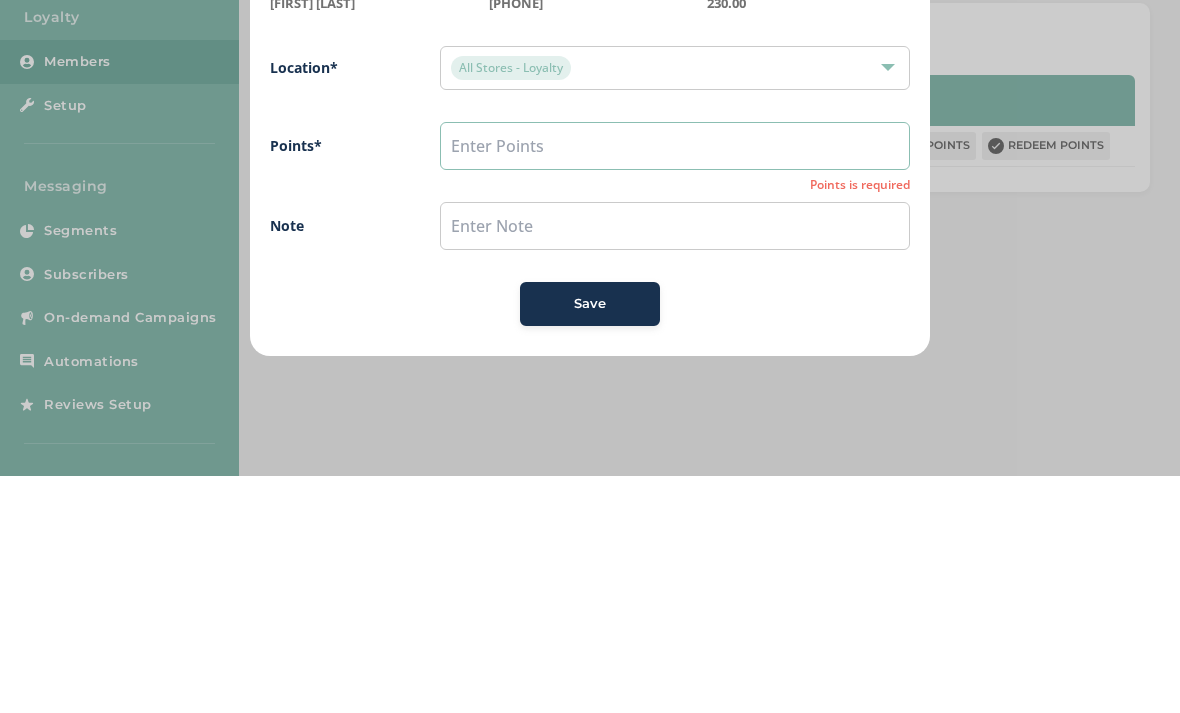 type on "3" 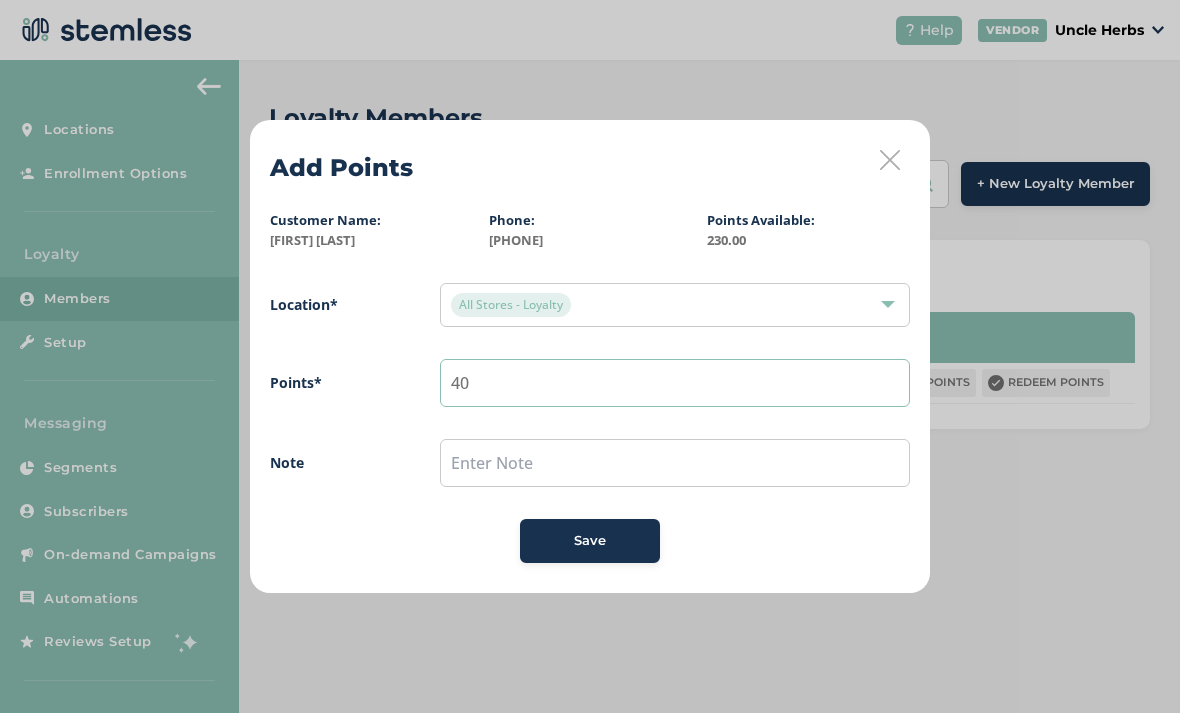 type on "40" 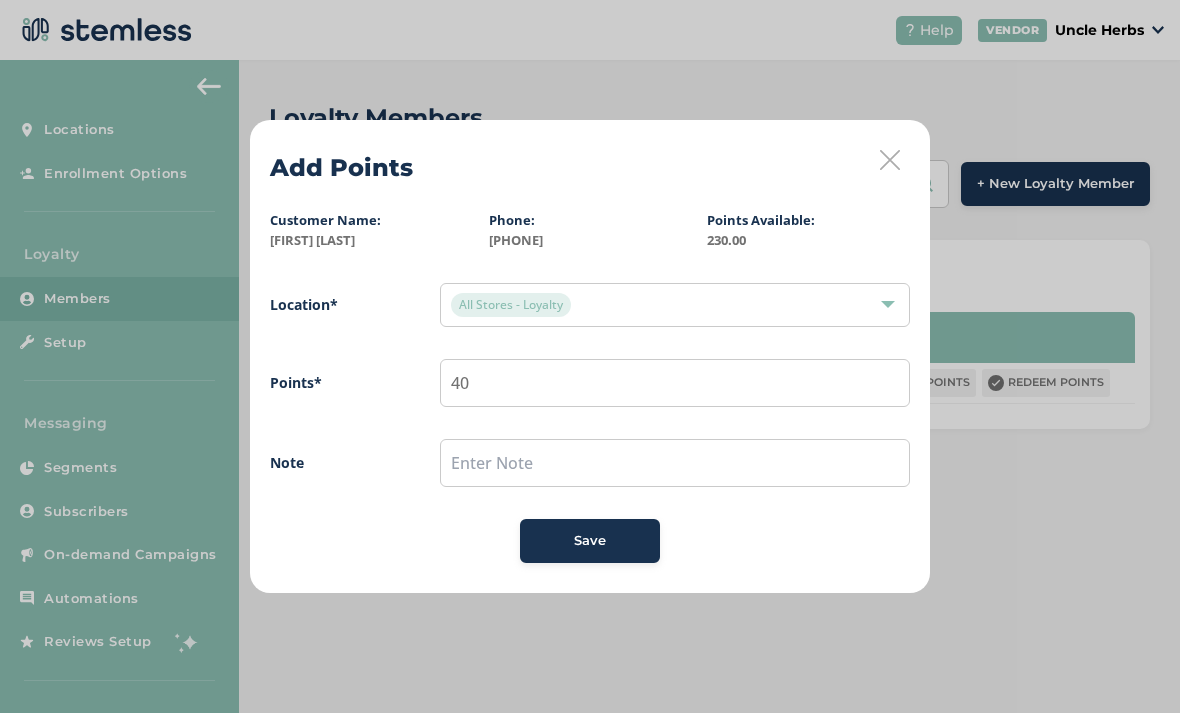 click on "Save" at bounding box center (590, 541) 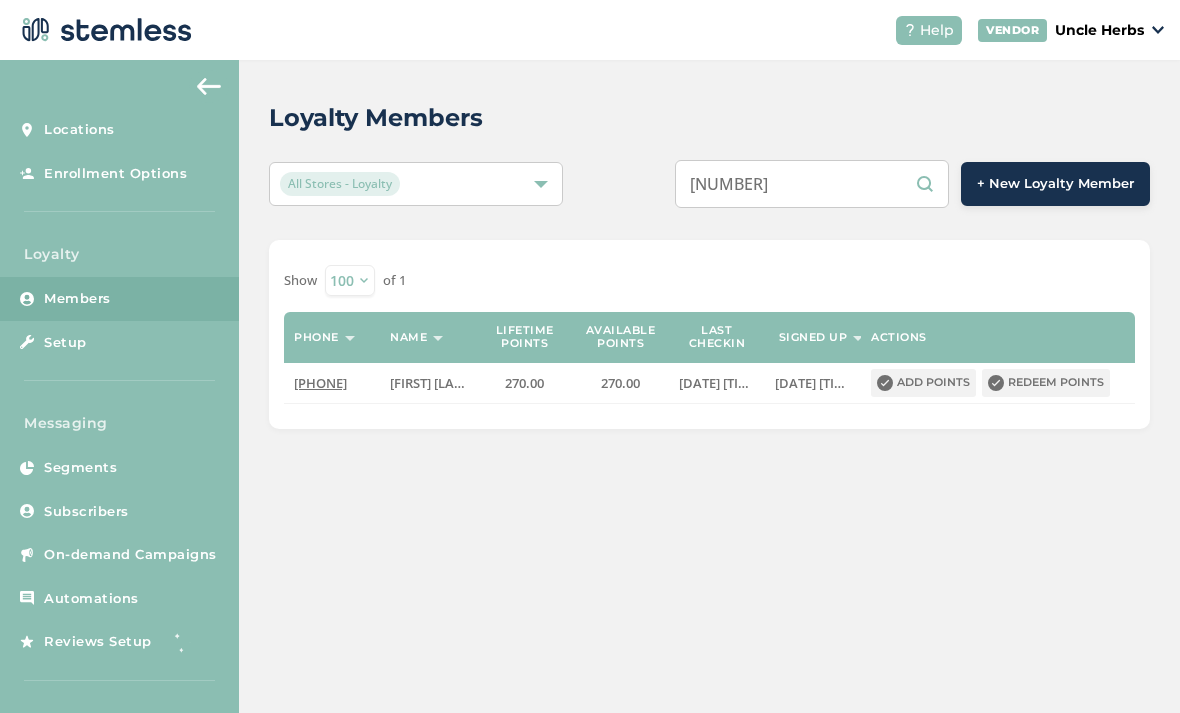 click on "Redeem points" at bounding box center (1046, 383) 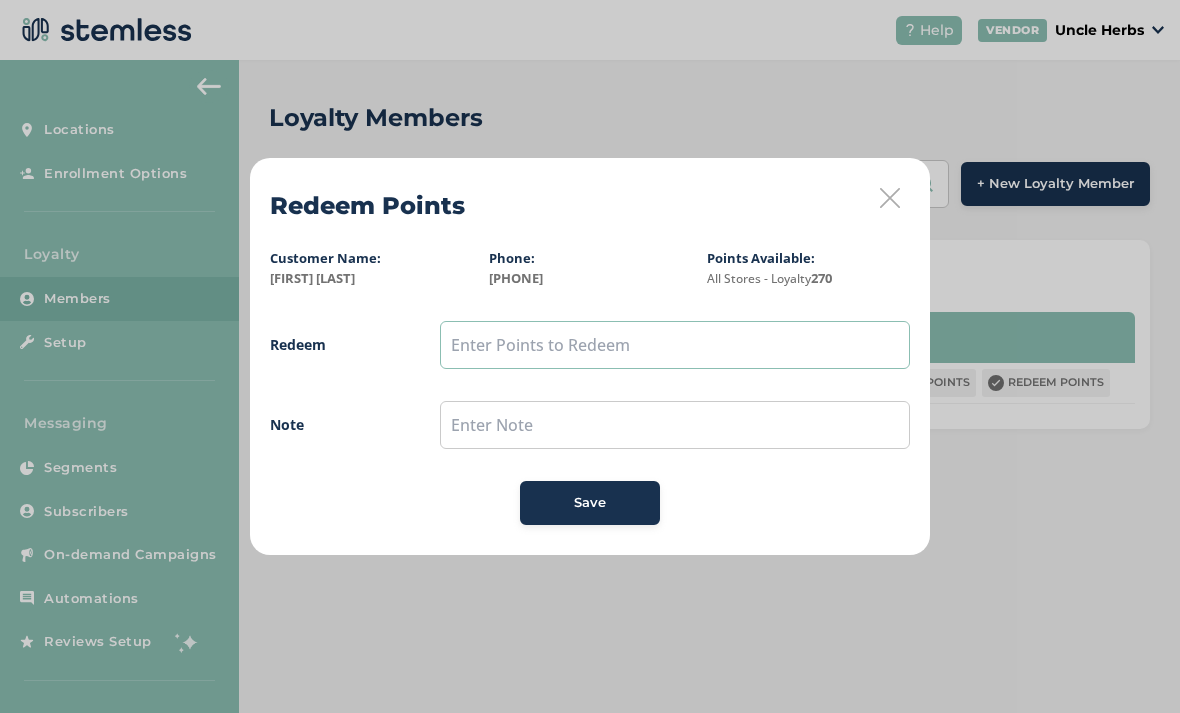 click at bounding box center [675, 345] 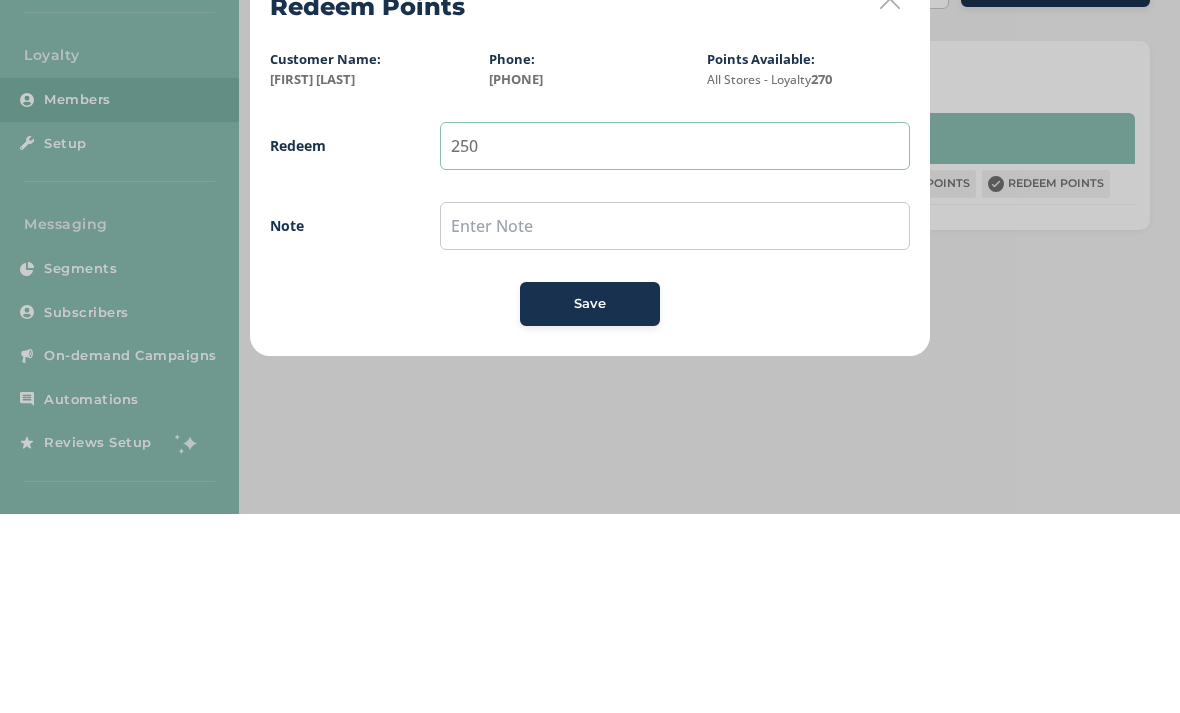 type on "250" 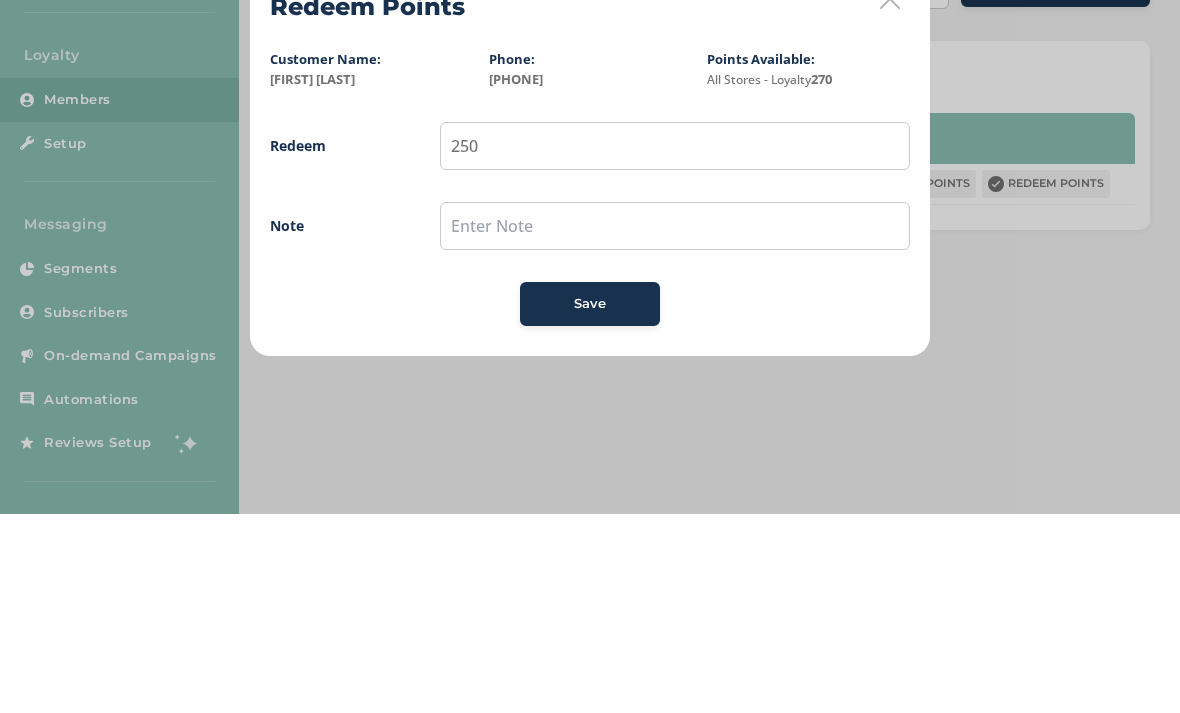 click on "Save" at bounding box center (590, 503) 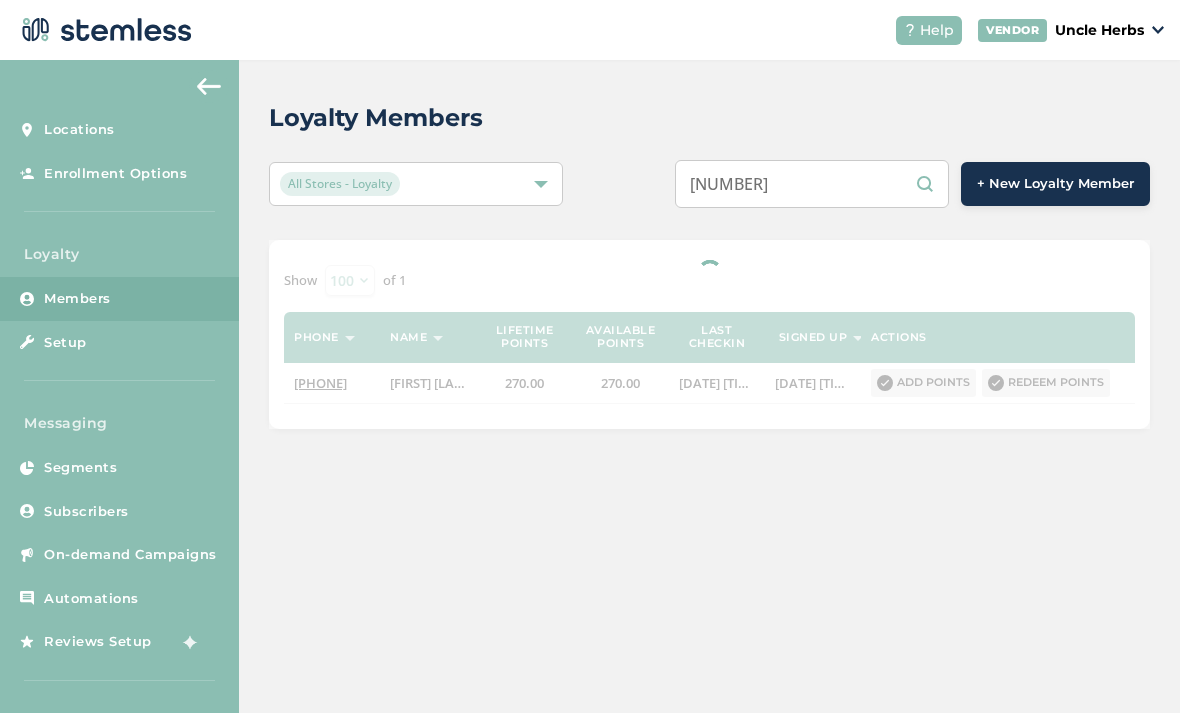click on "[NUMBER]" at bounding box center [812, 184] 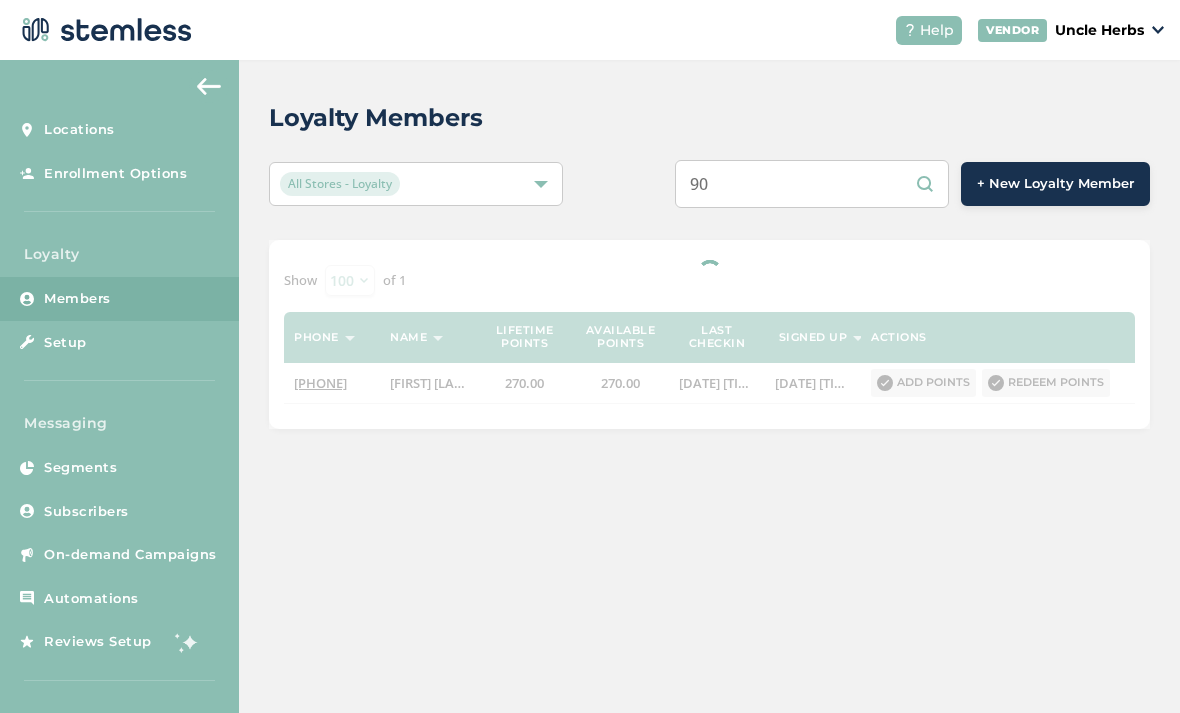 type on "9" 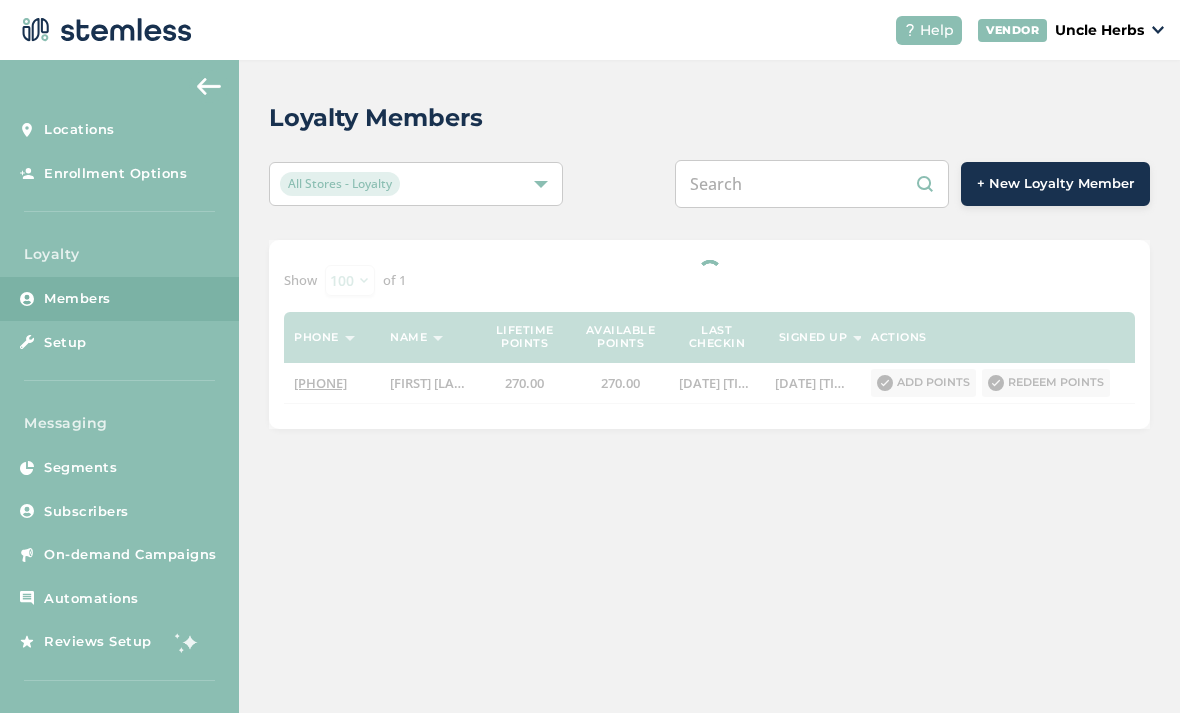 click at bounding box center [812, 184] 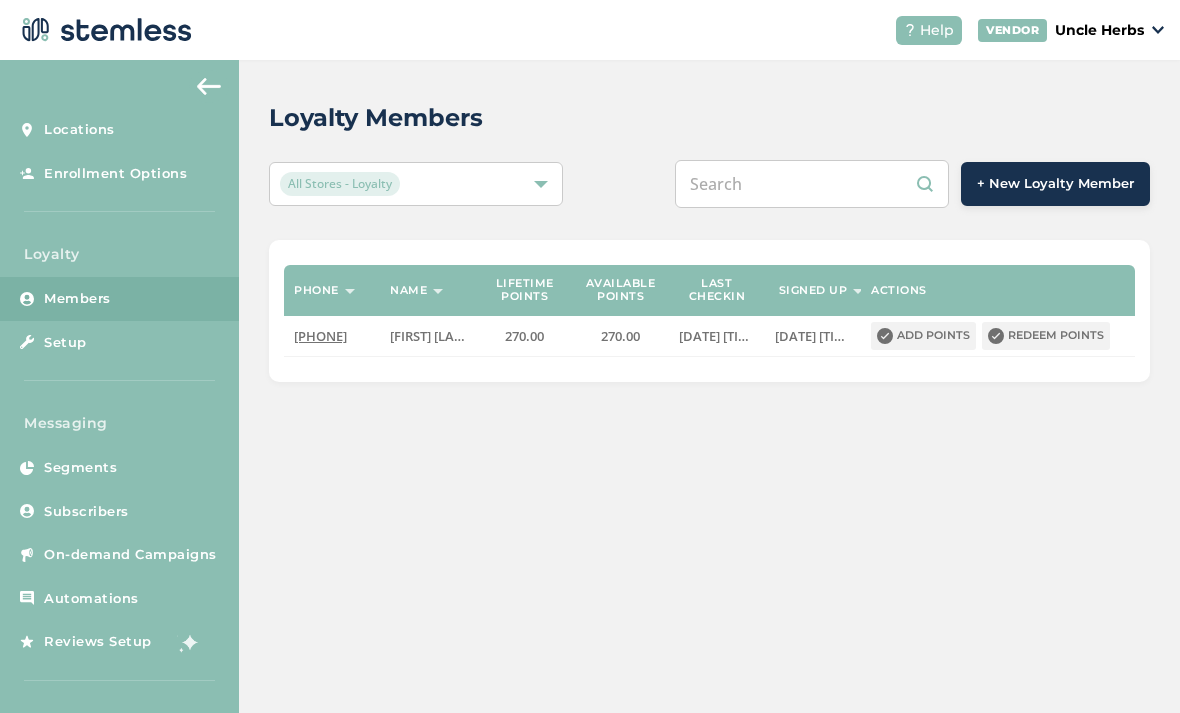 paste on "[PHONE]" 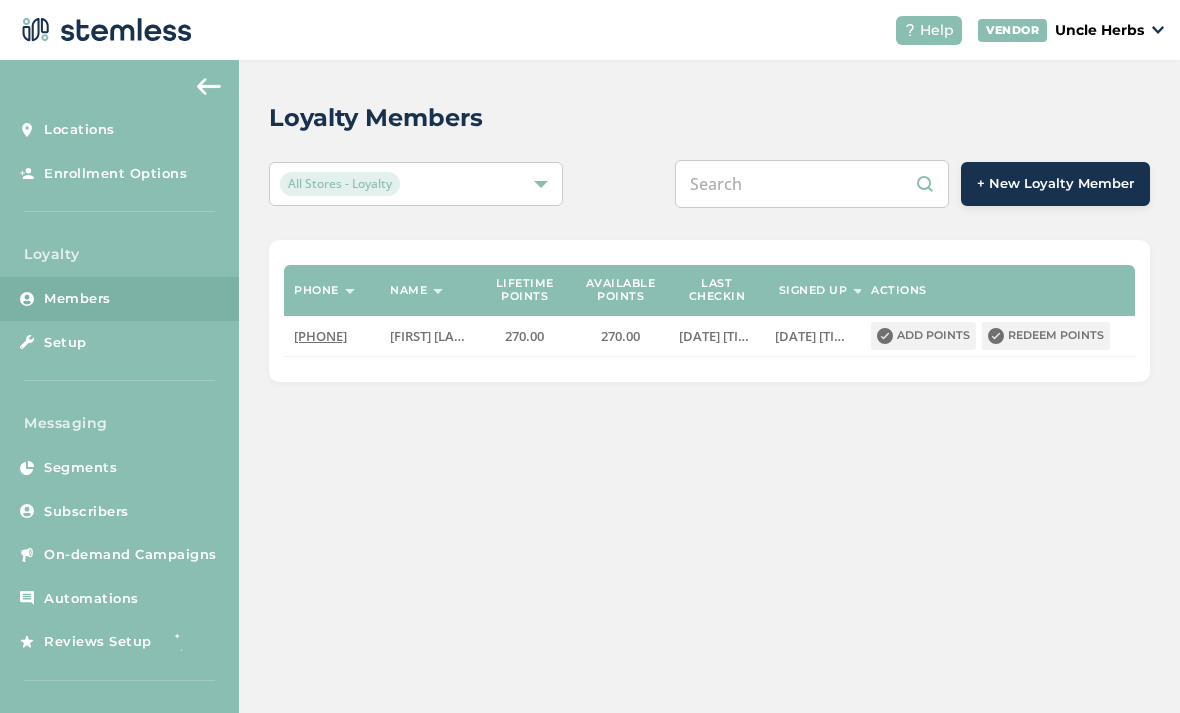 type on "[PHONE]" 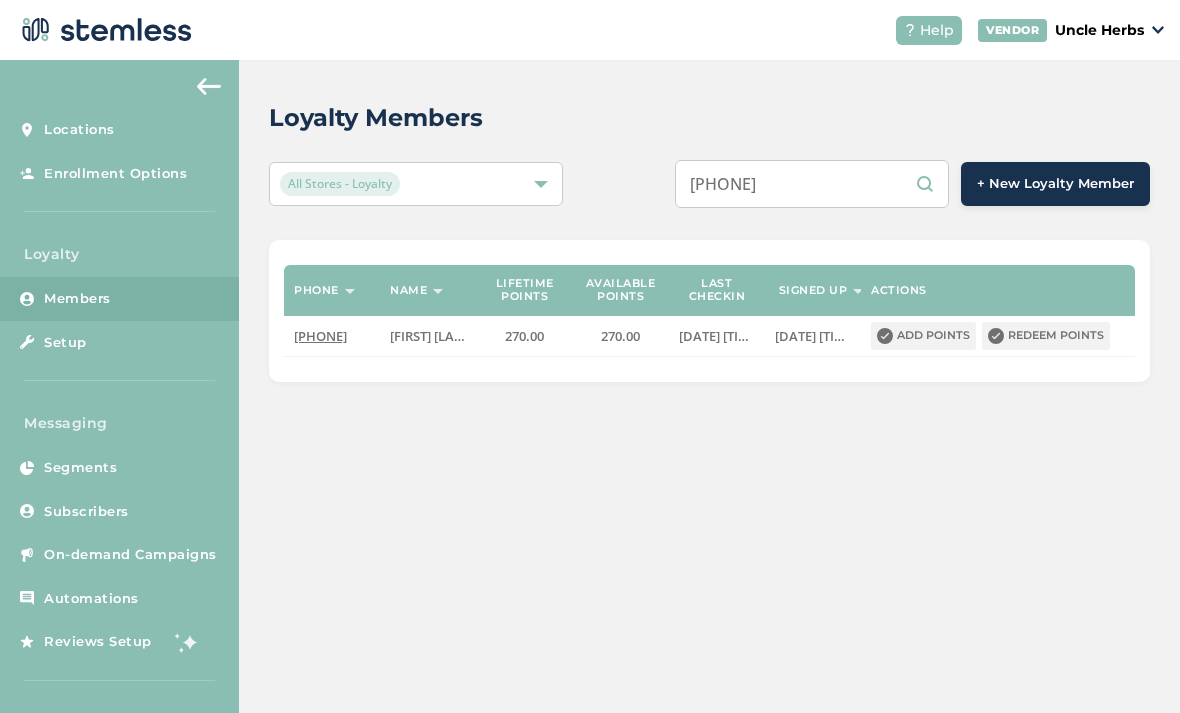 click on "[PHONE]" at bounding box center (812, 184) 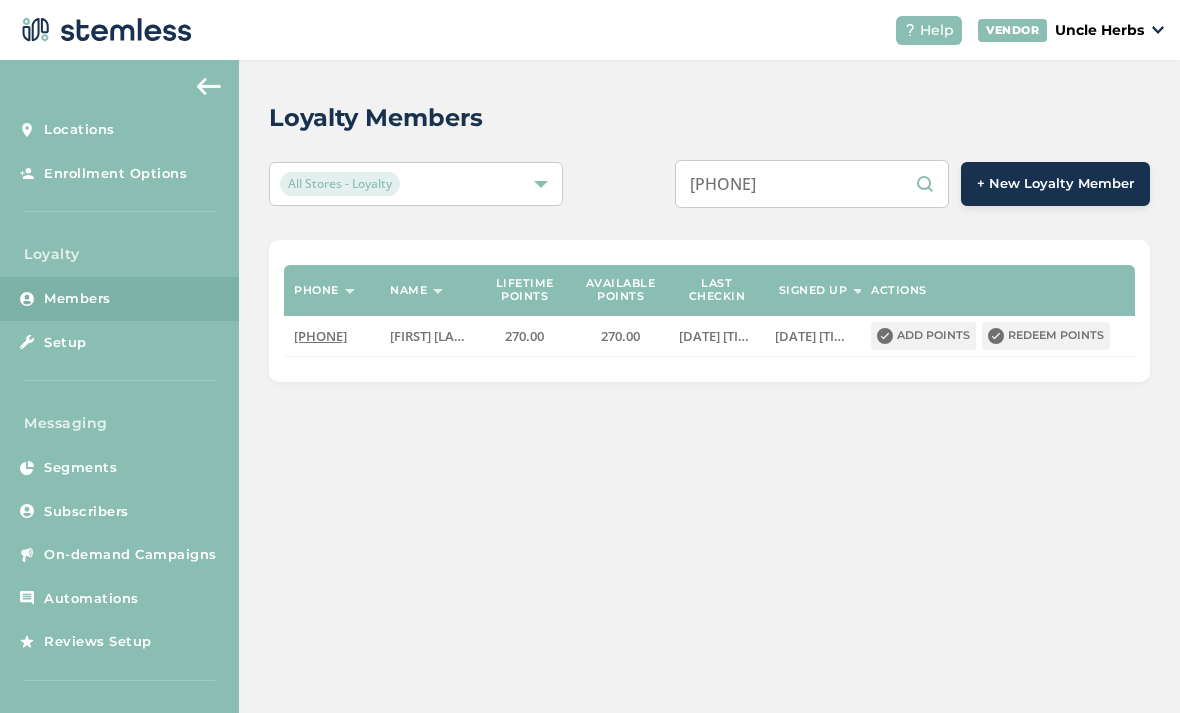 select on "100" 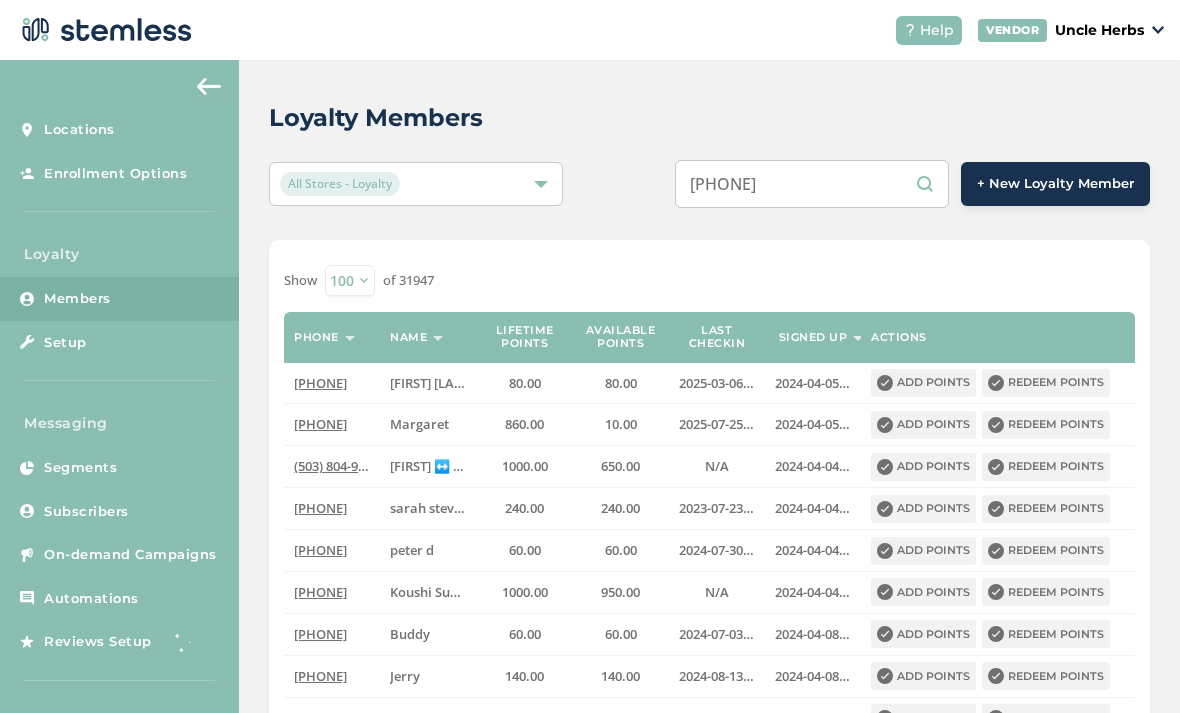 click on "[PHONE]" at bounding box center (812, 184) 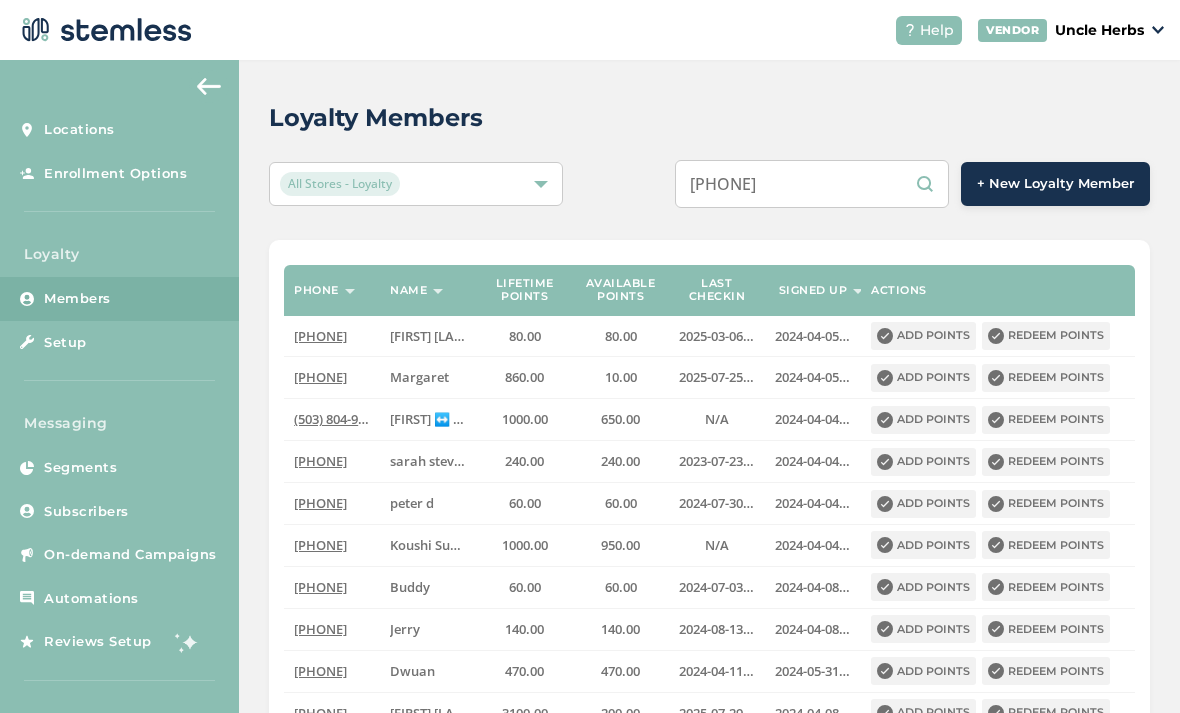click on "[PHONE]" at bounding box center (812, 184) 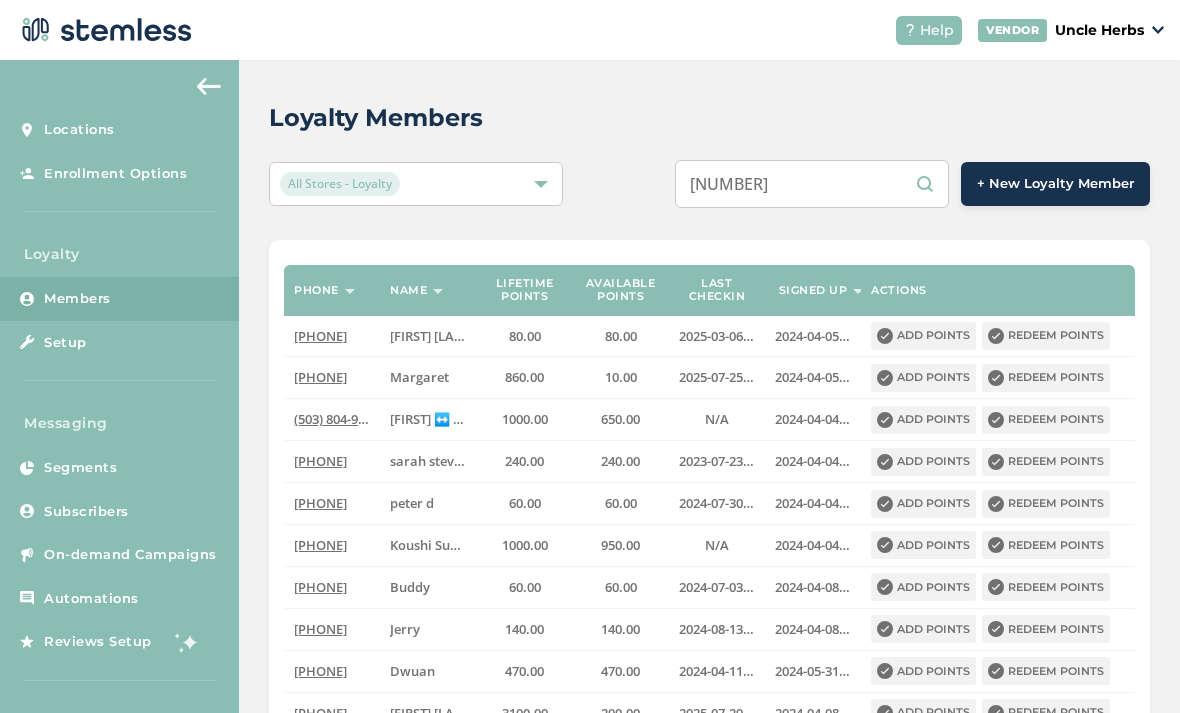 click on "[NUMBER]" at bounding box center (812, 184) 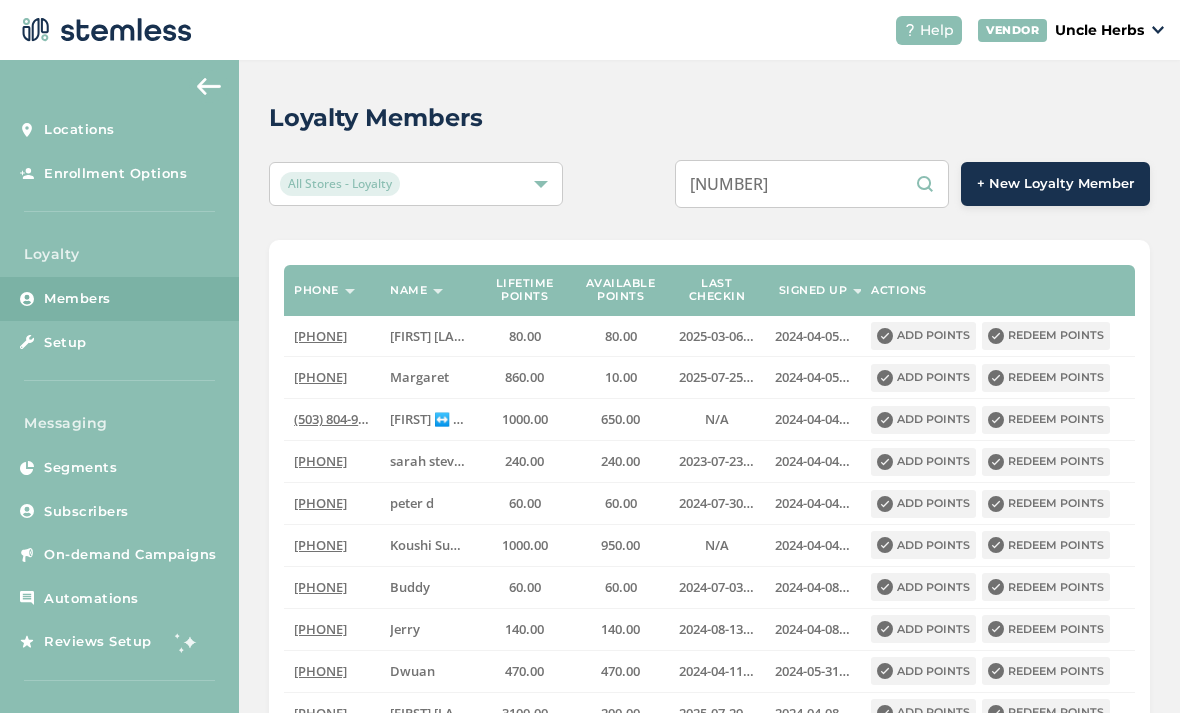 click on "[NUMBER]" at bounding box center (812, 184) 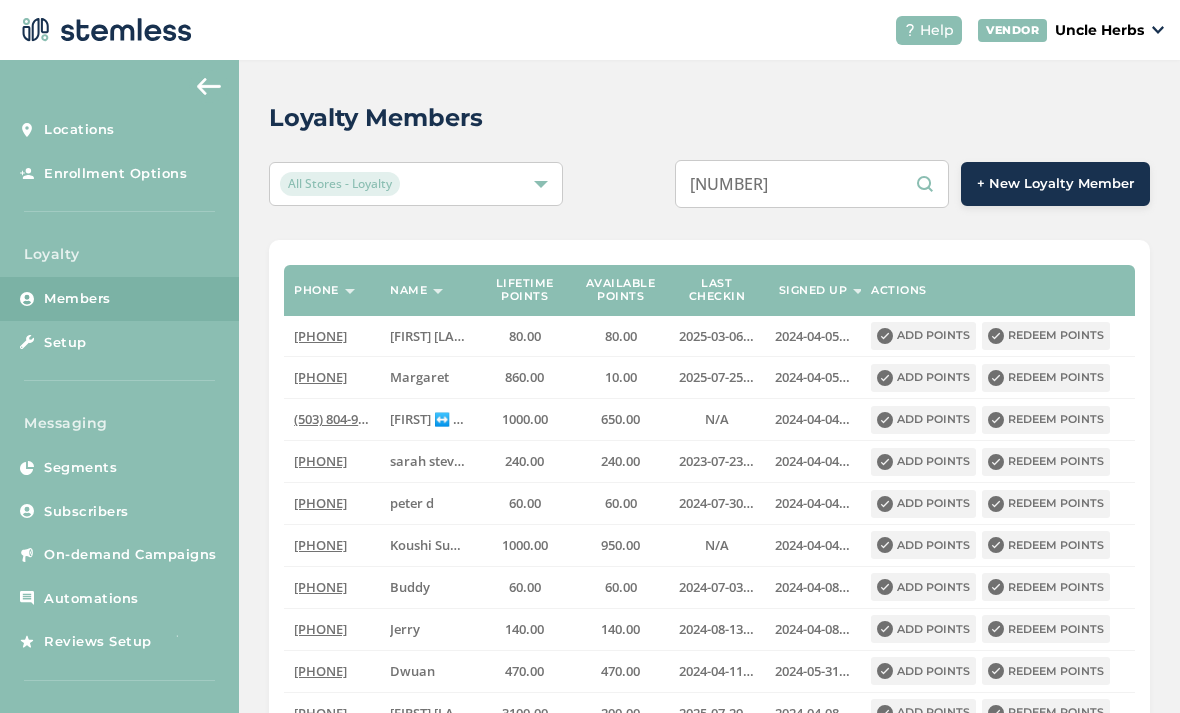 type on "[NUMBER]" 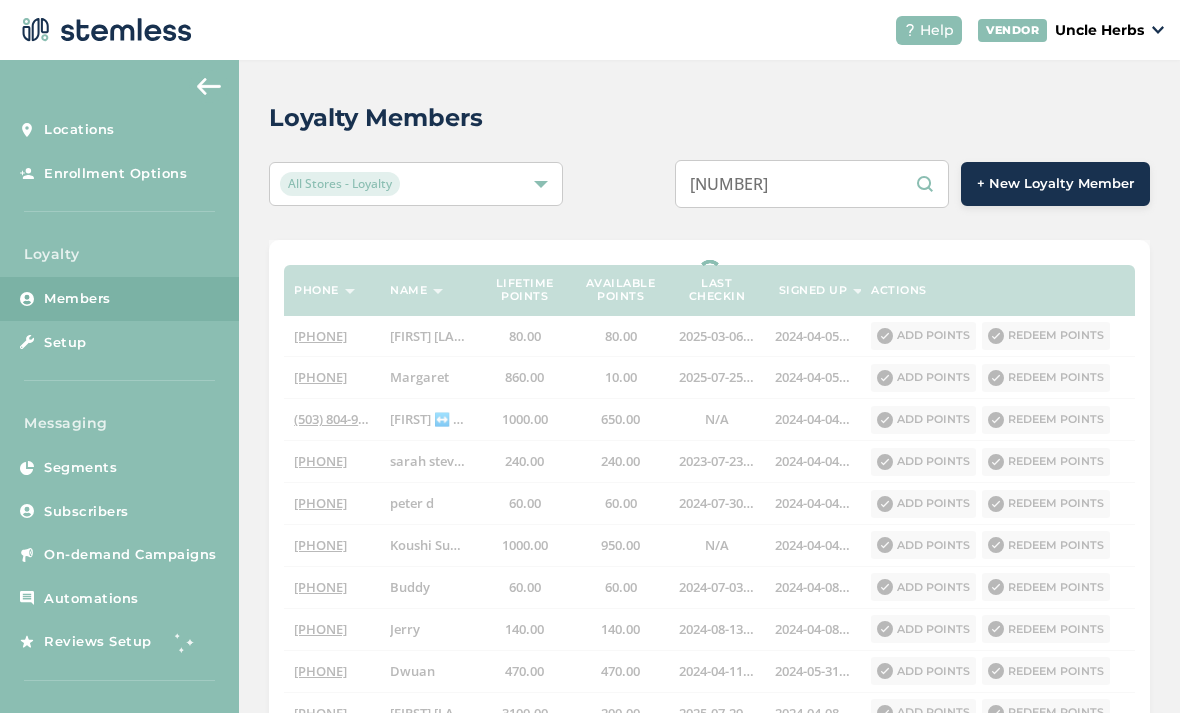 select on "100" 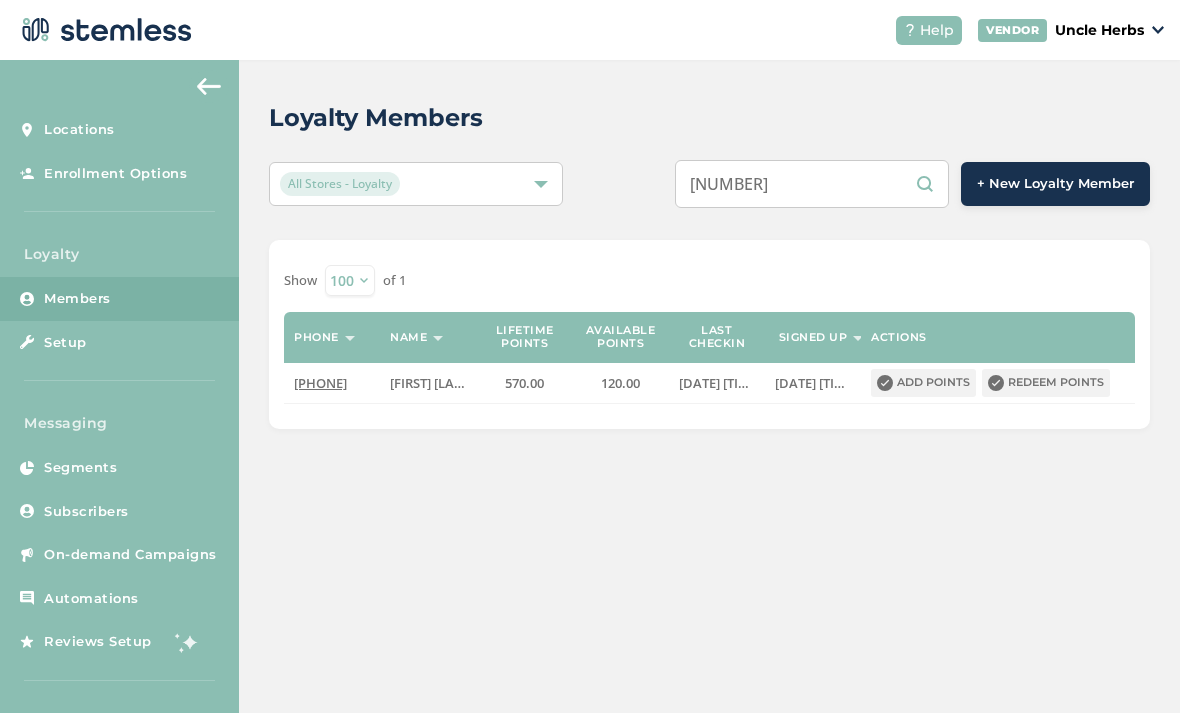 type on "[NUMBER]" 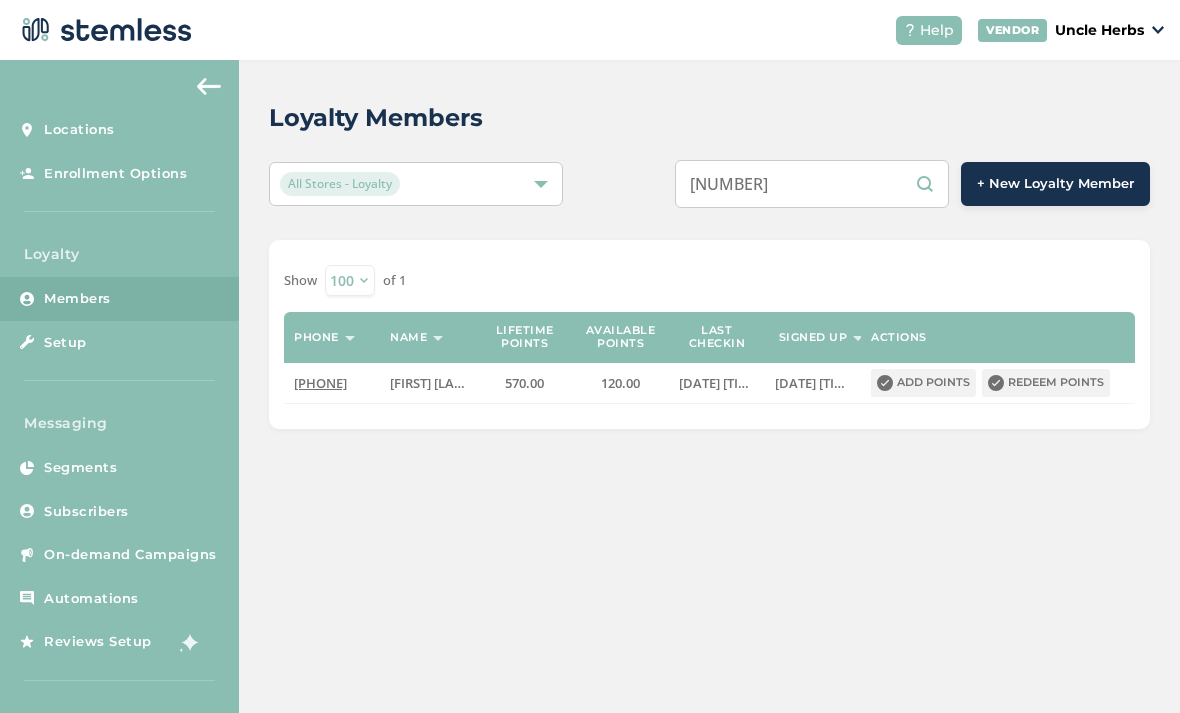 click on "Add points" at bounding box center (923, 383) 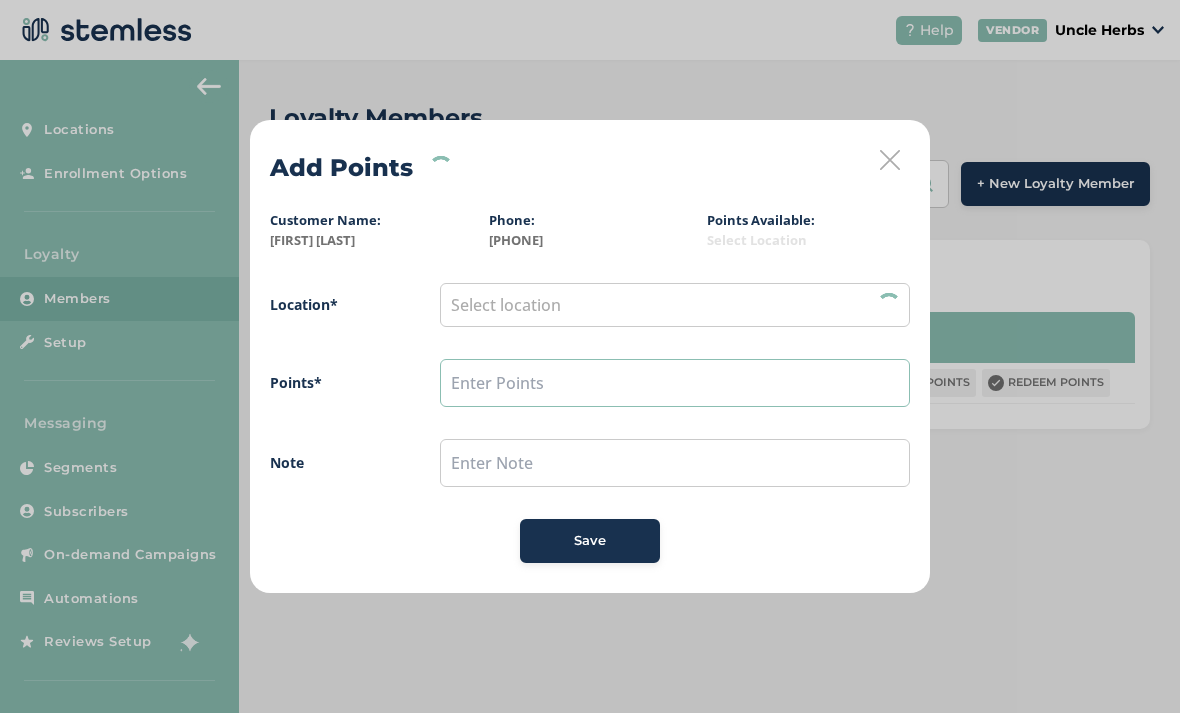 click at bounding box center [675, 383] 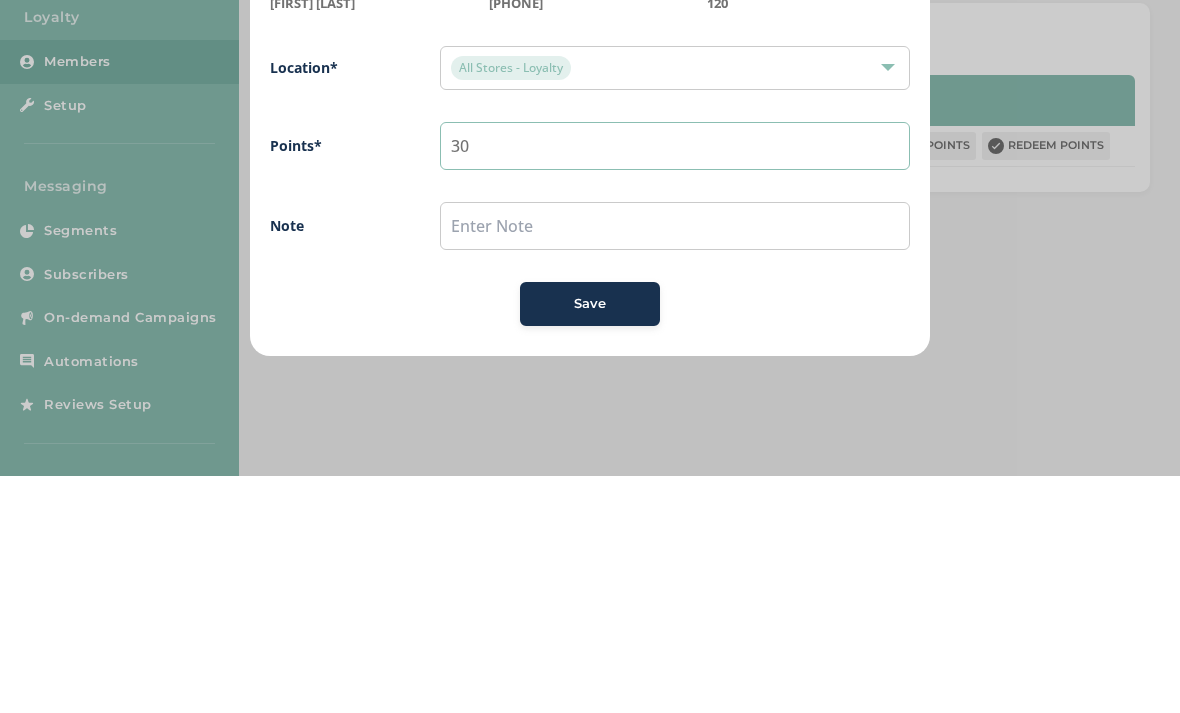 type on "30" 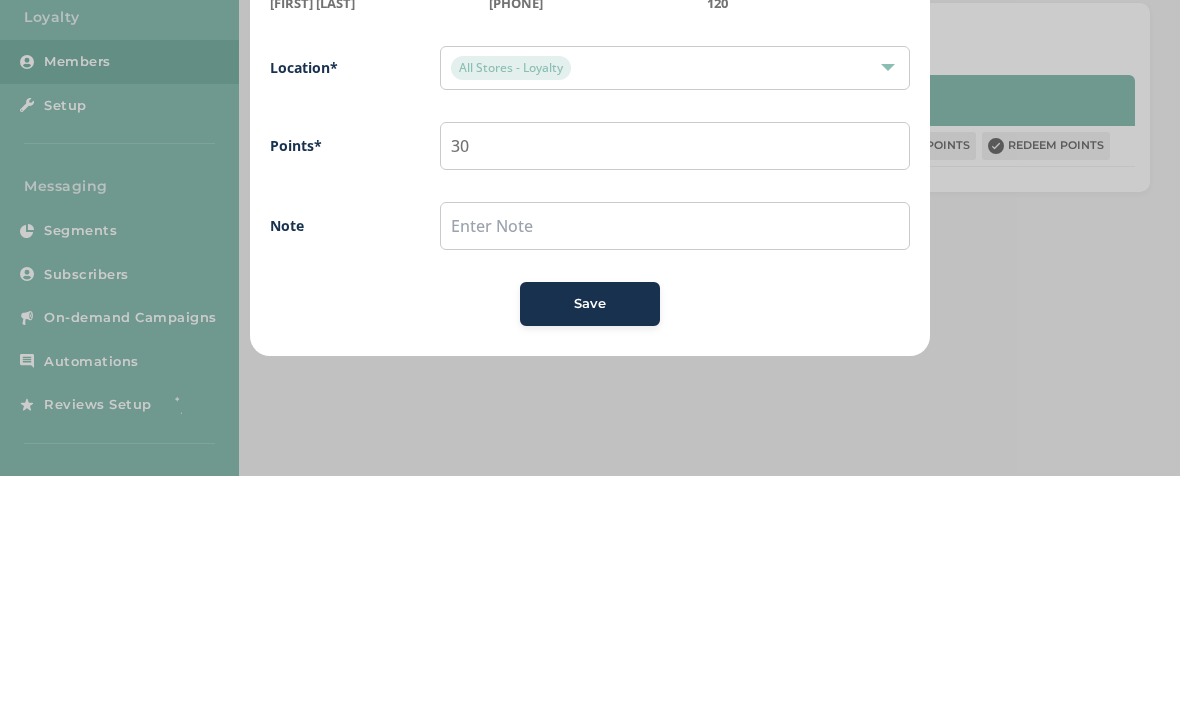 click on "Save" at bounding box center (590, 541) 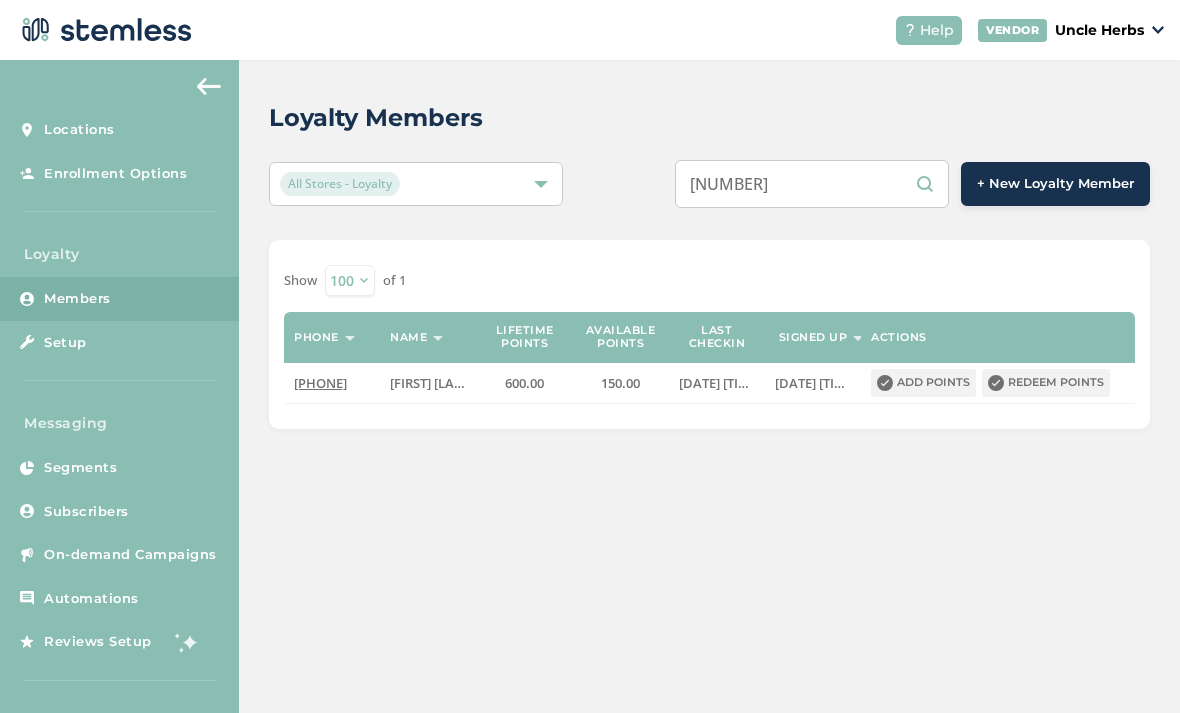 click on "Redeem points" at bounding box center [1046, 383] 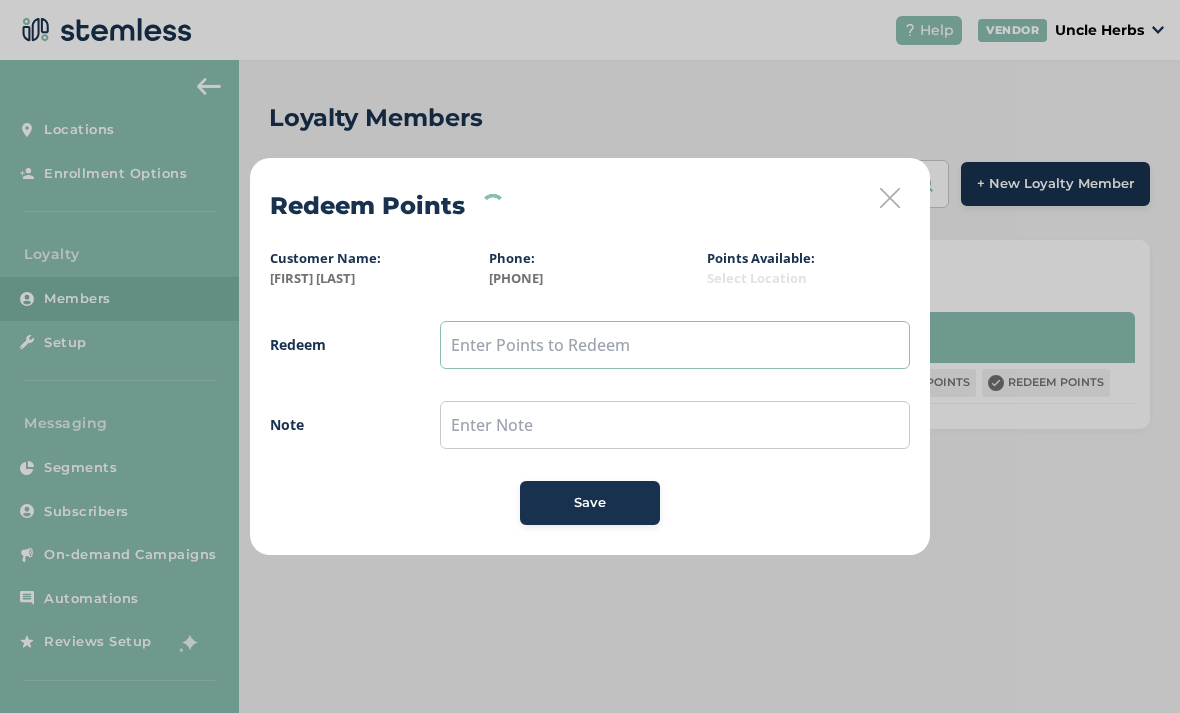 click at bounding box center (675, 345) 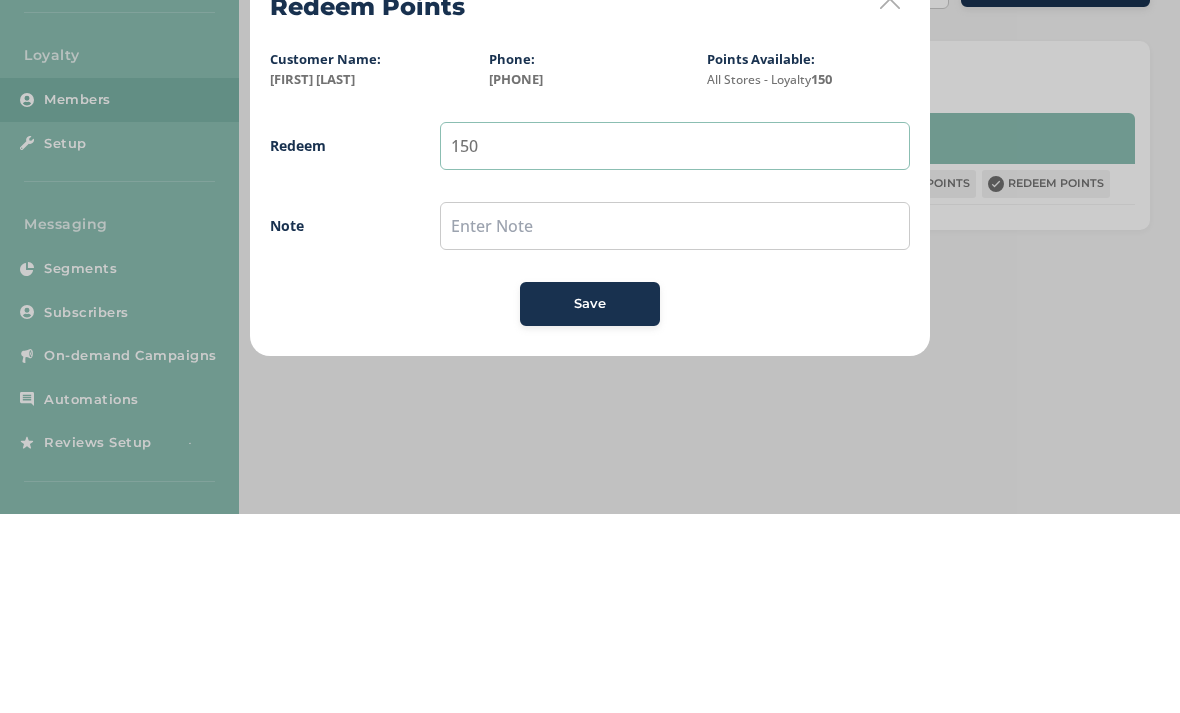type on "150" 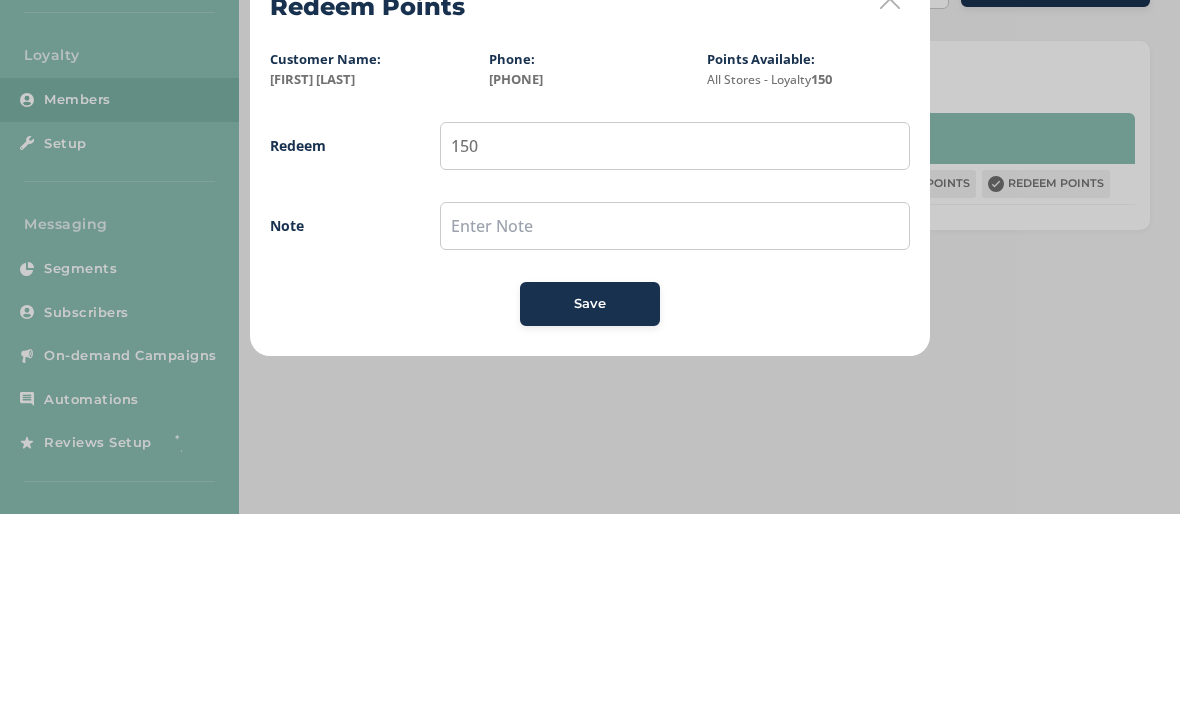 click on "Save" at bounding box center [590, 503] 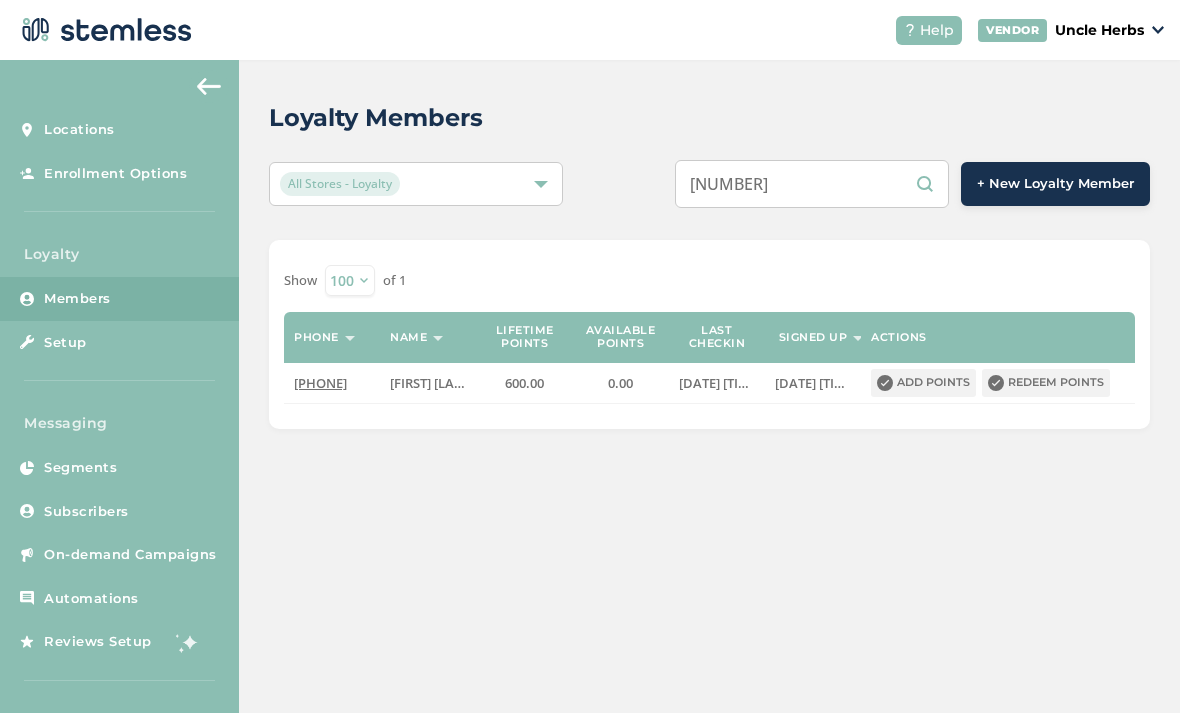 click on "[NUMBER]" at bounding box center [812, 184] 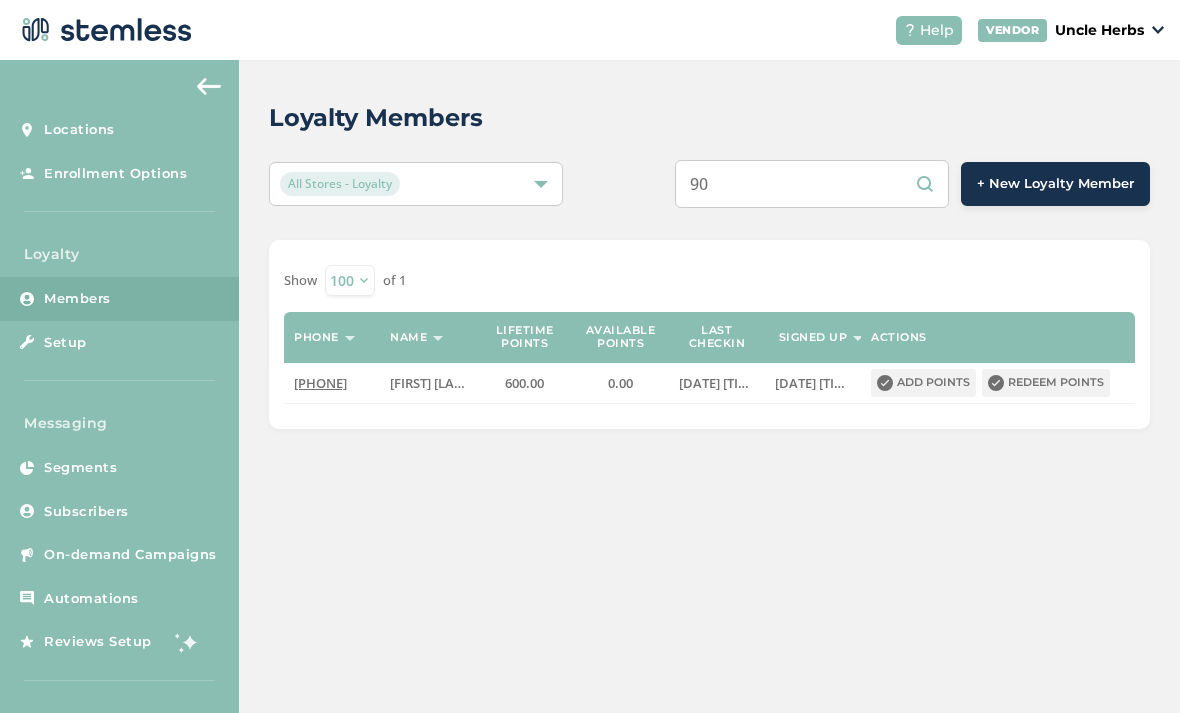type on "9" 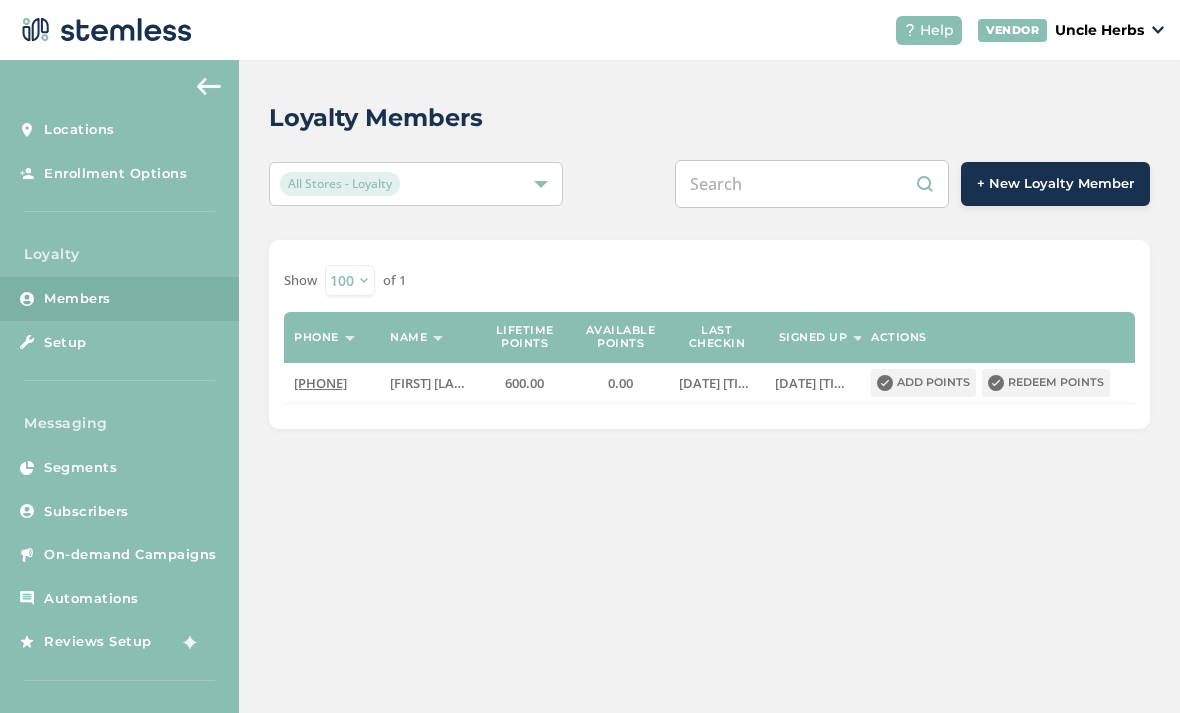 click at bounding box center (812, 184) 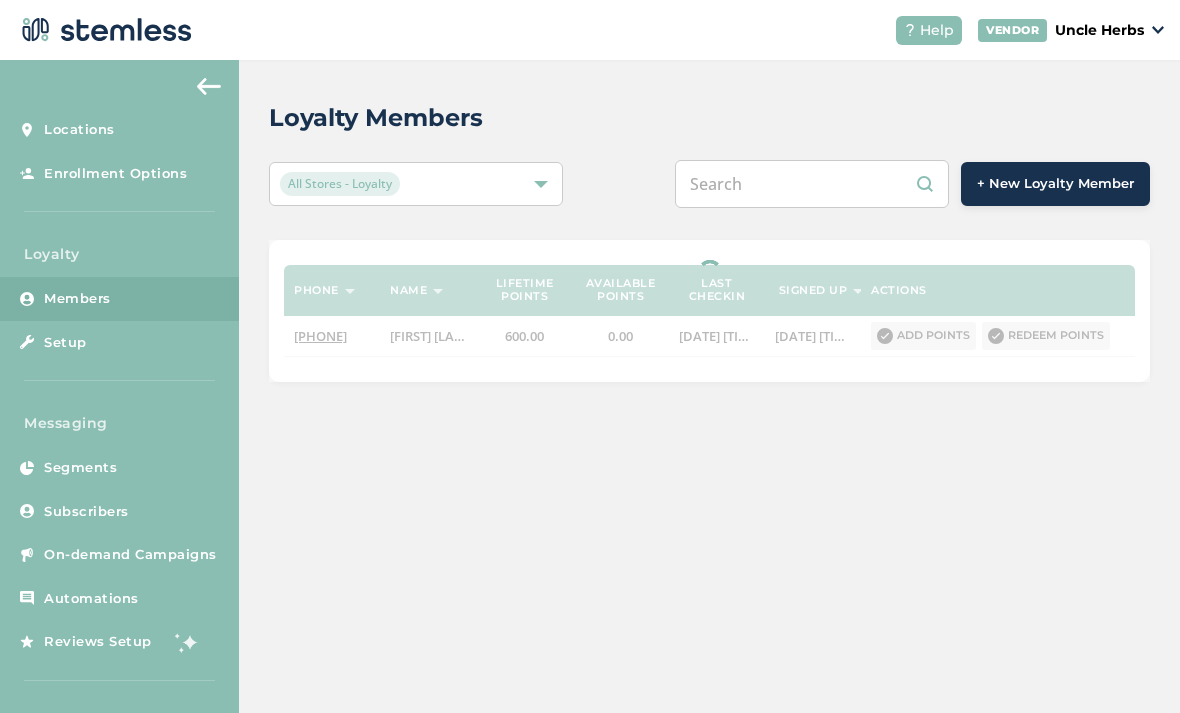 paste on "[PHONE]" 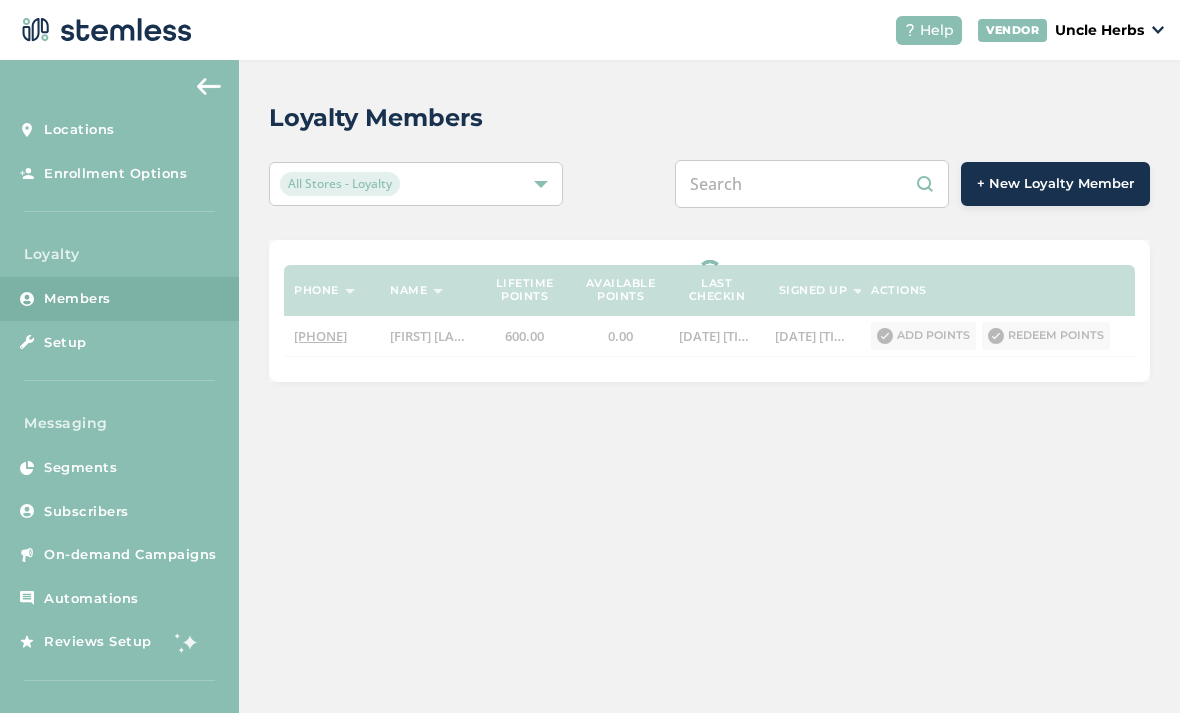 type on "[PHONE]" 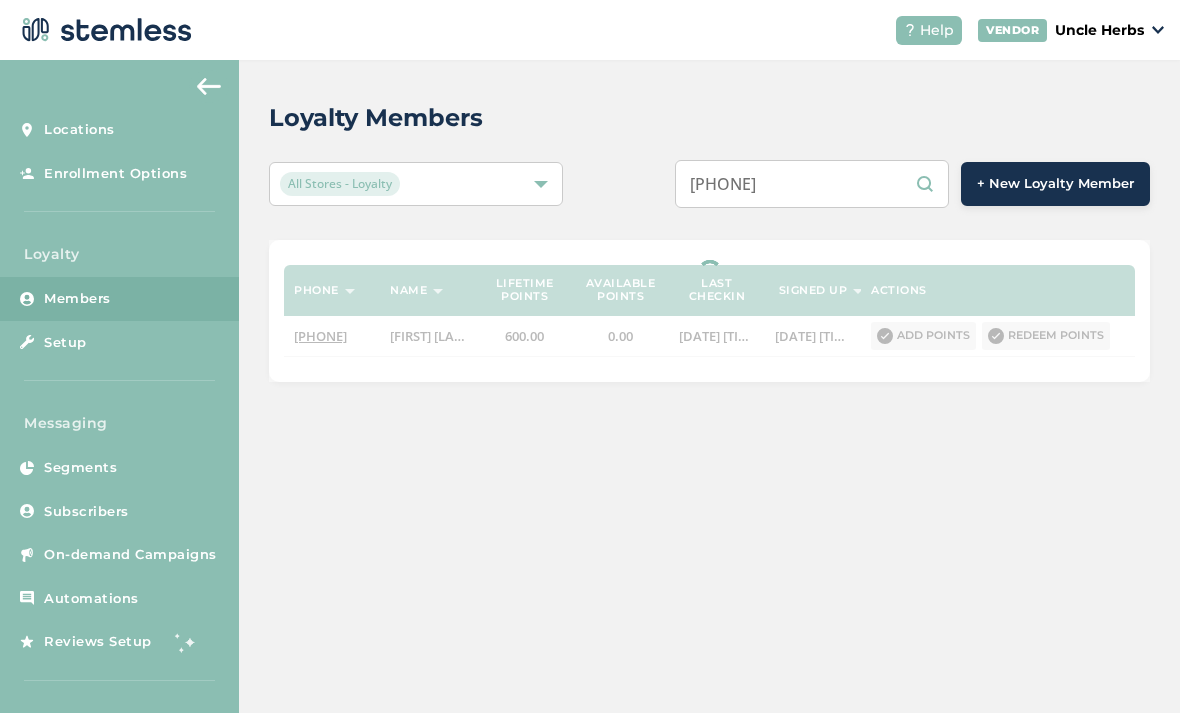 click on "[PHONE]" at bounding box center [812, 184] 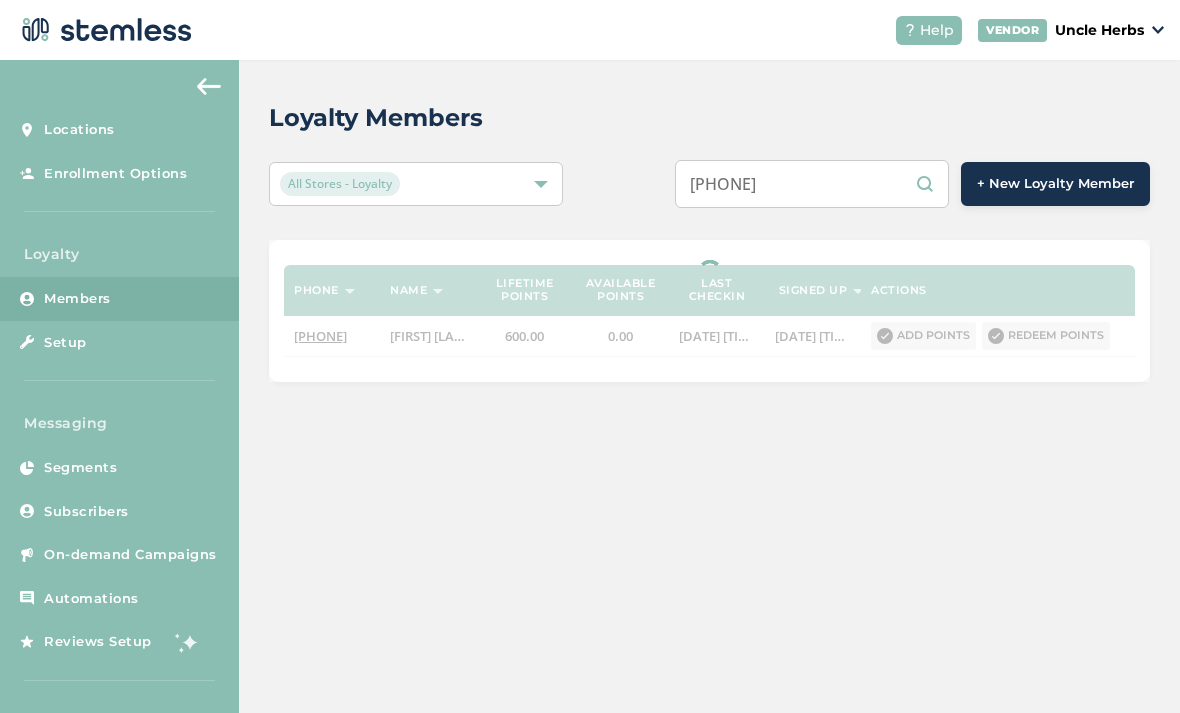 select on "100" 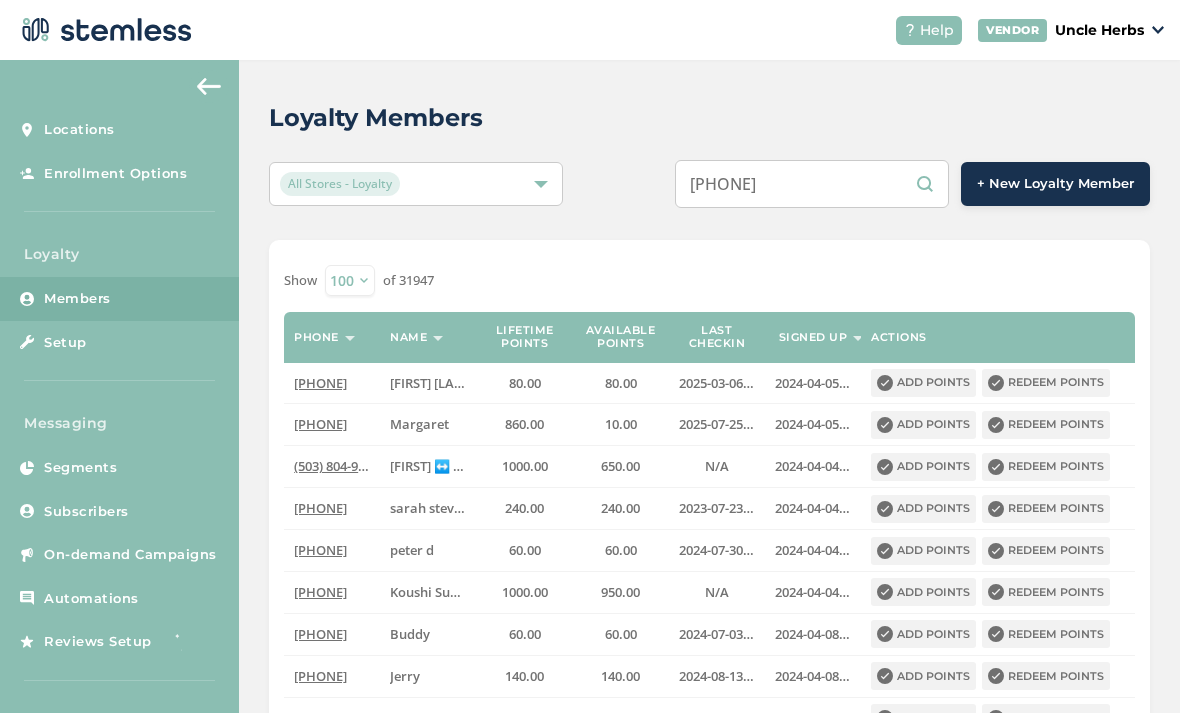 click on "[PHONE]" at bounding box center [812, 184] 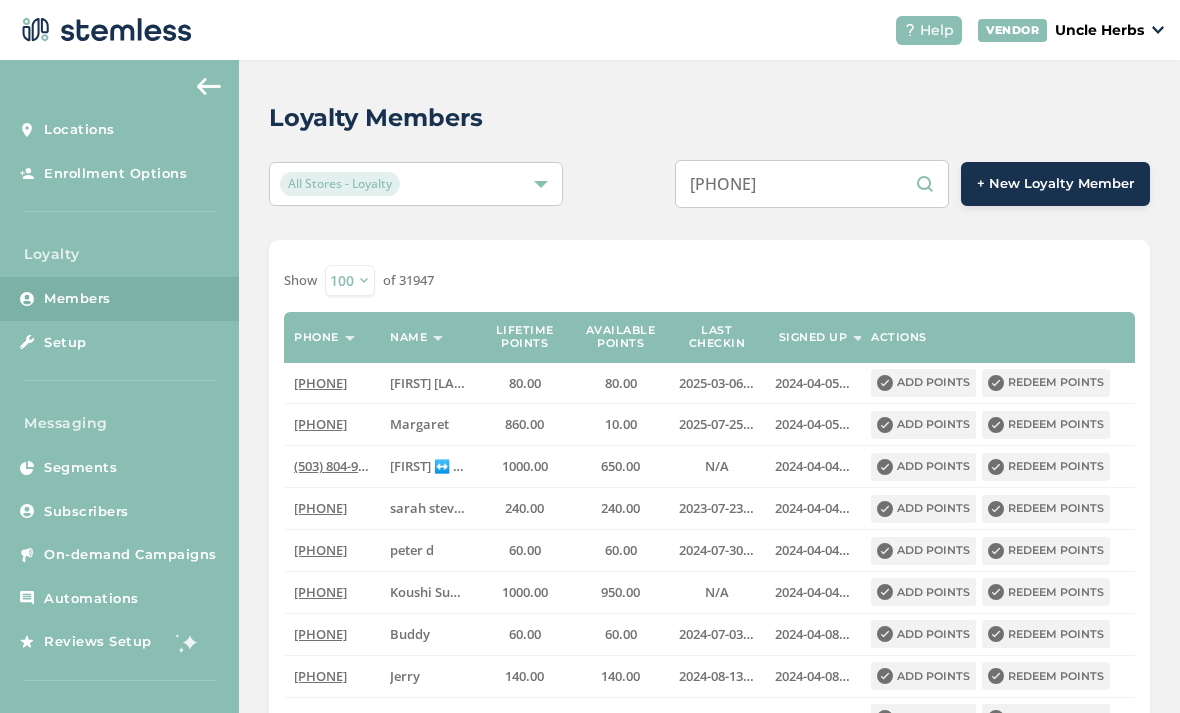 click on "[PHONE]" at bounding box center [812, 184] 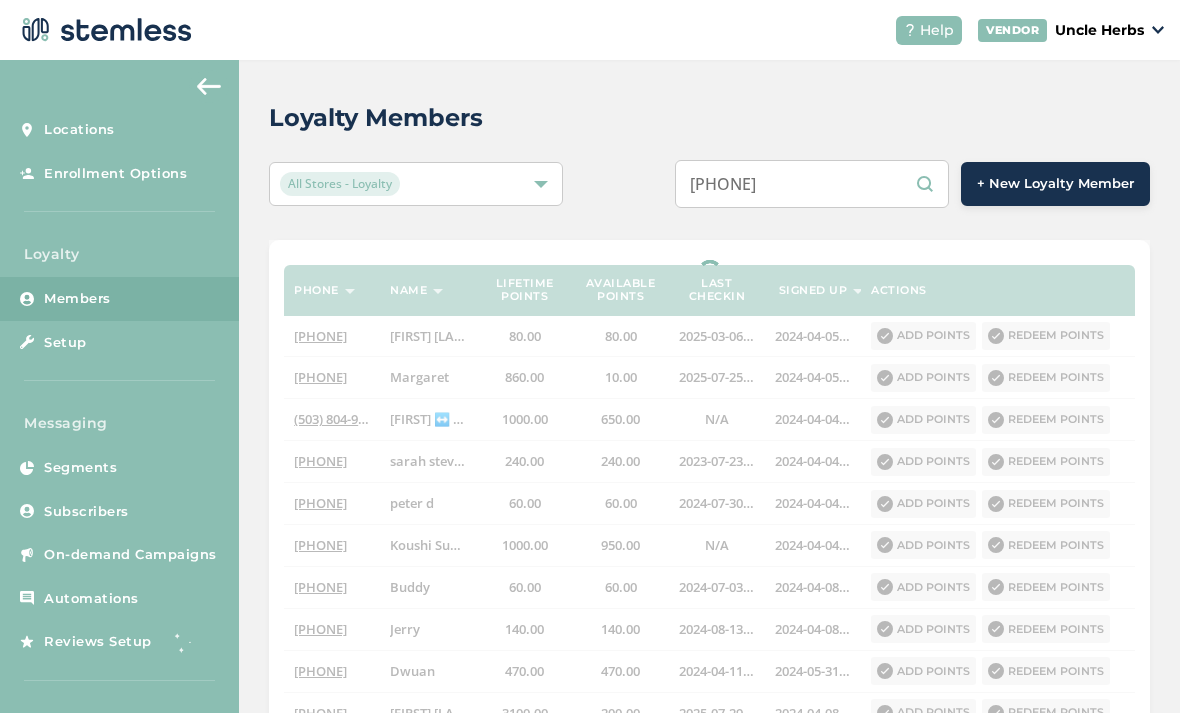 click on "[PHONE]" at bounding box center [812, 184] 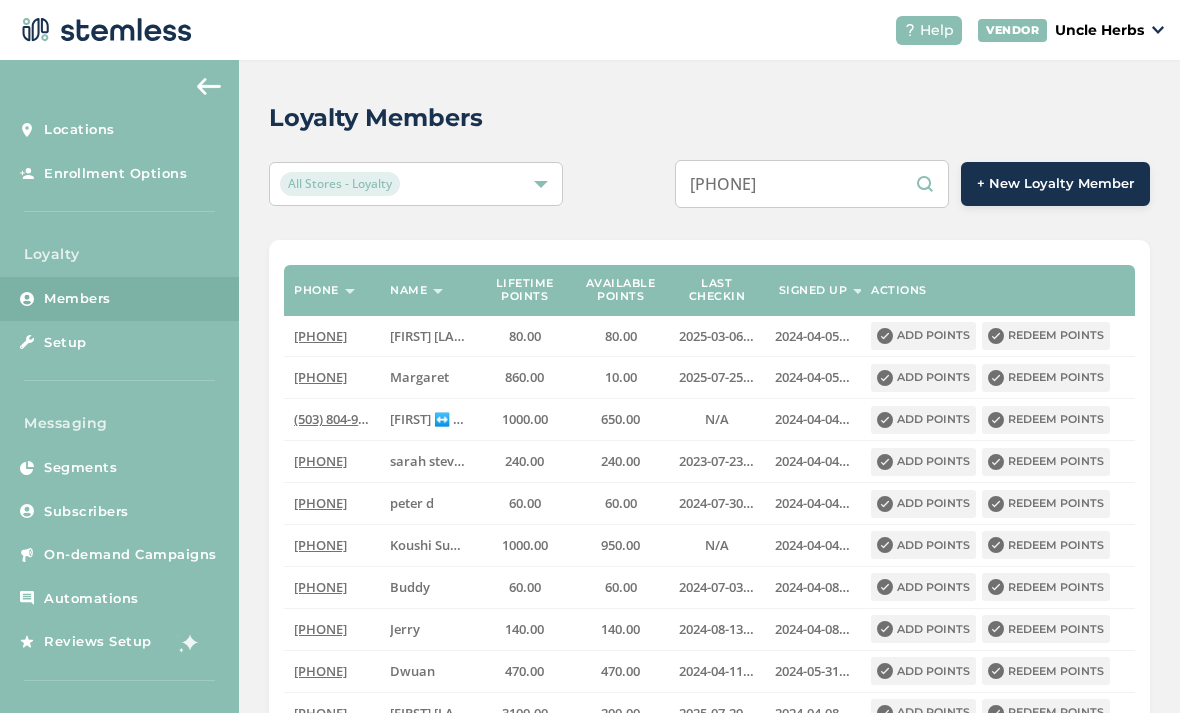 click on "[PHONE]" at bounding box center [812, 184] 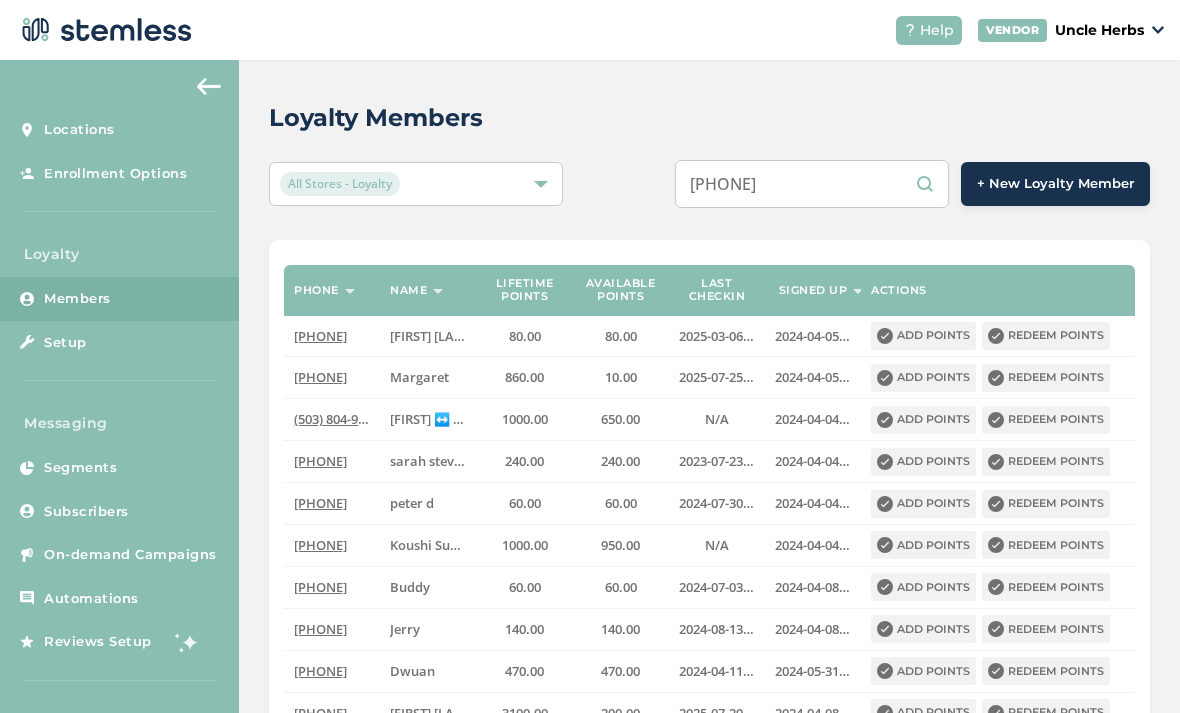 click on "[PHONE]" at bounding box center [812, 184] 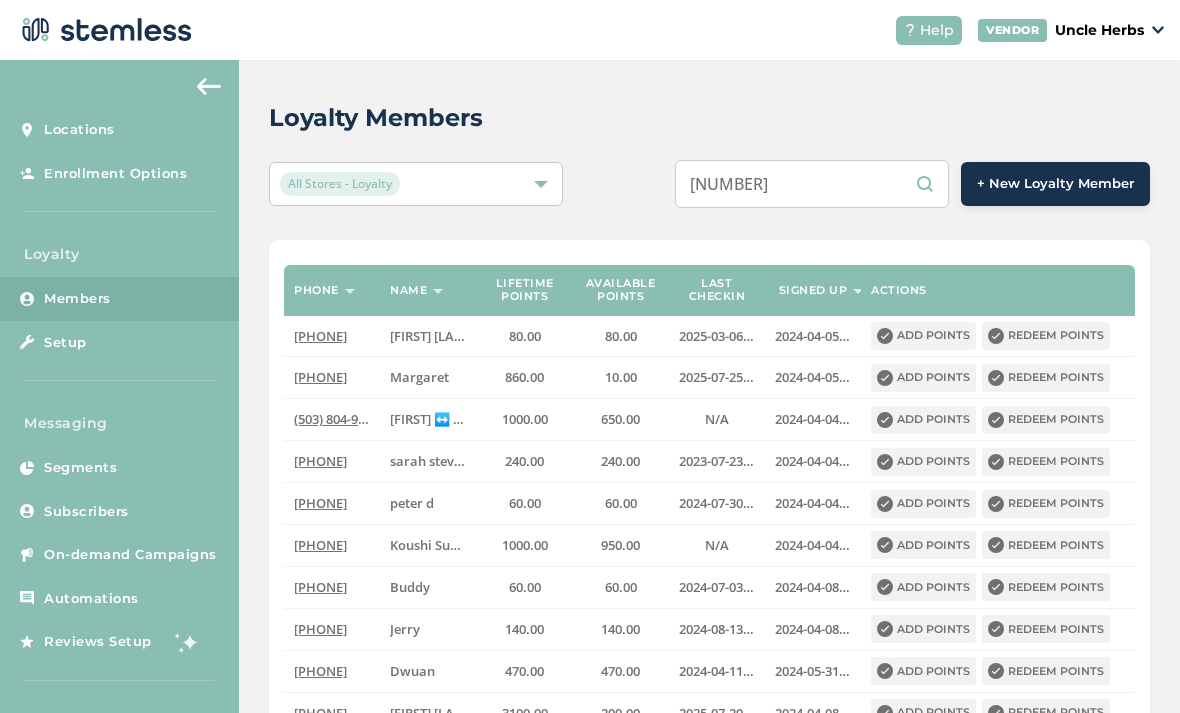 type on "[PHONE]" 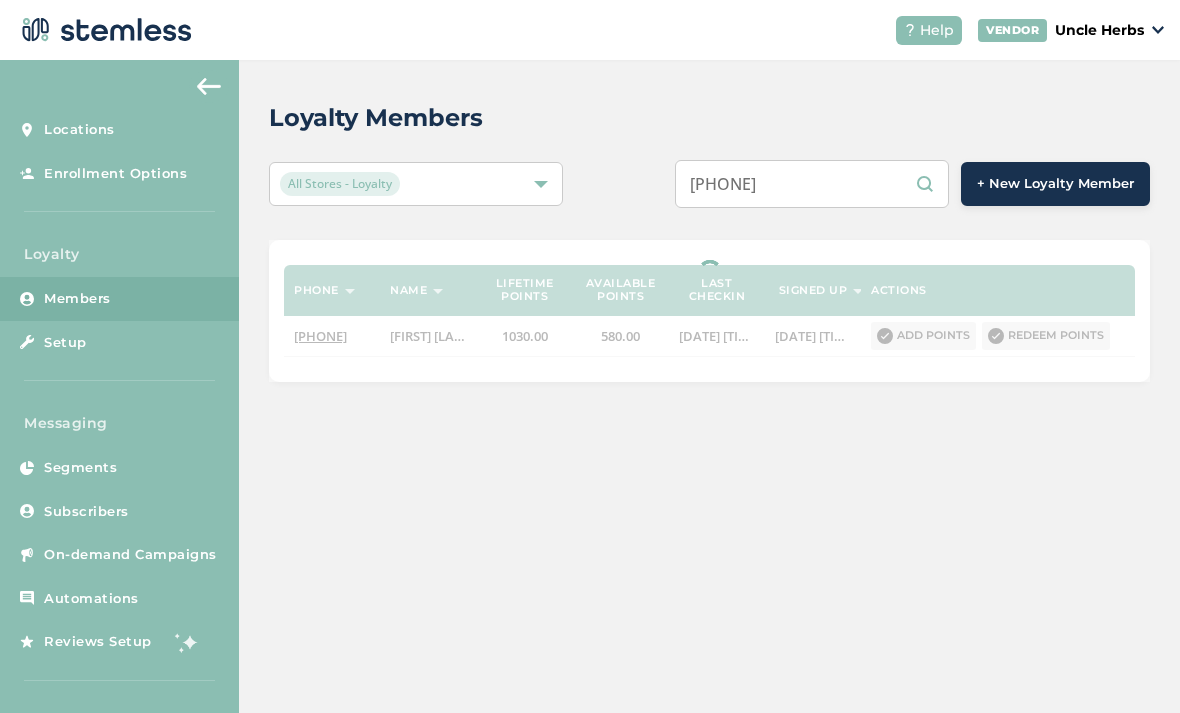select on "100" 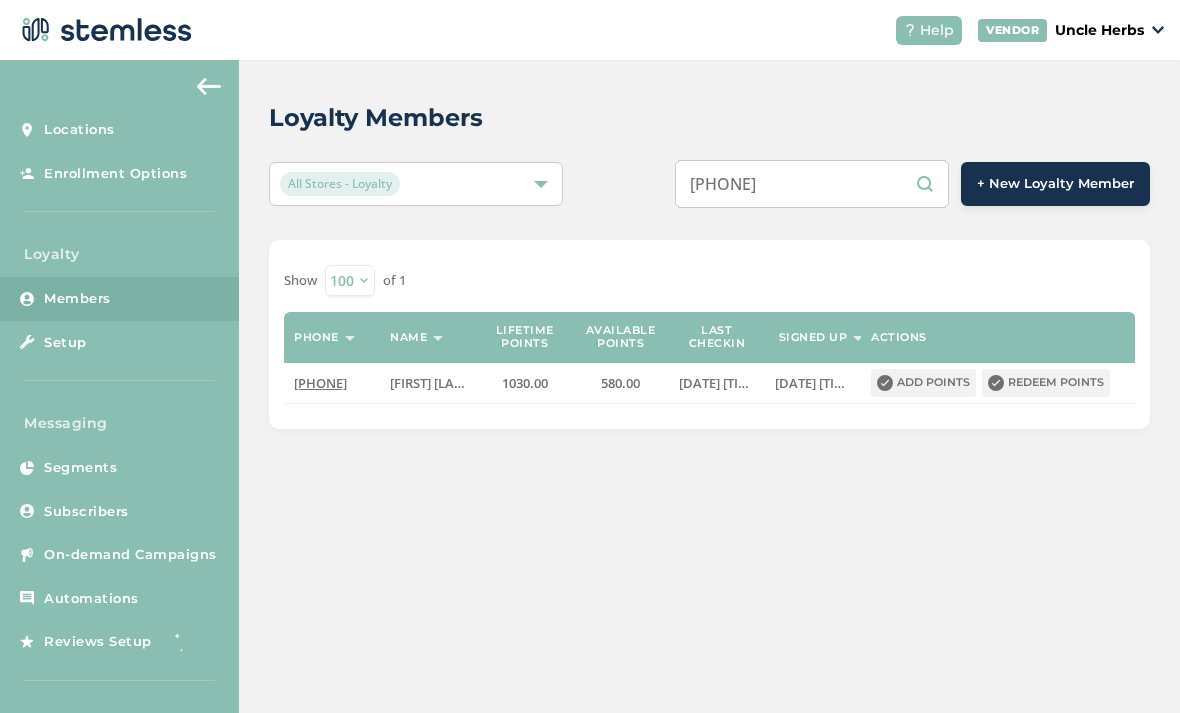 type on "[PHONE]" 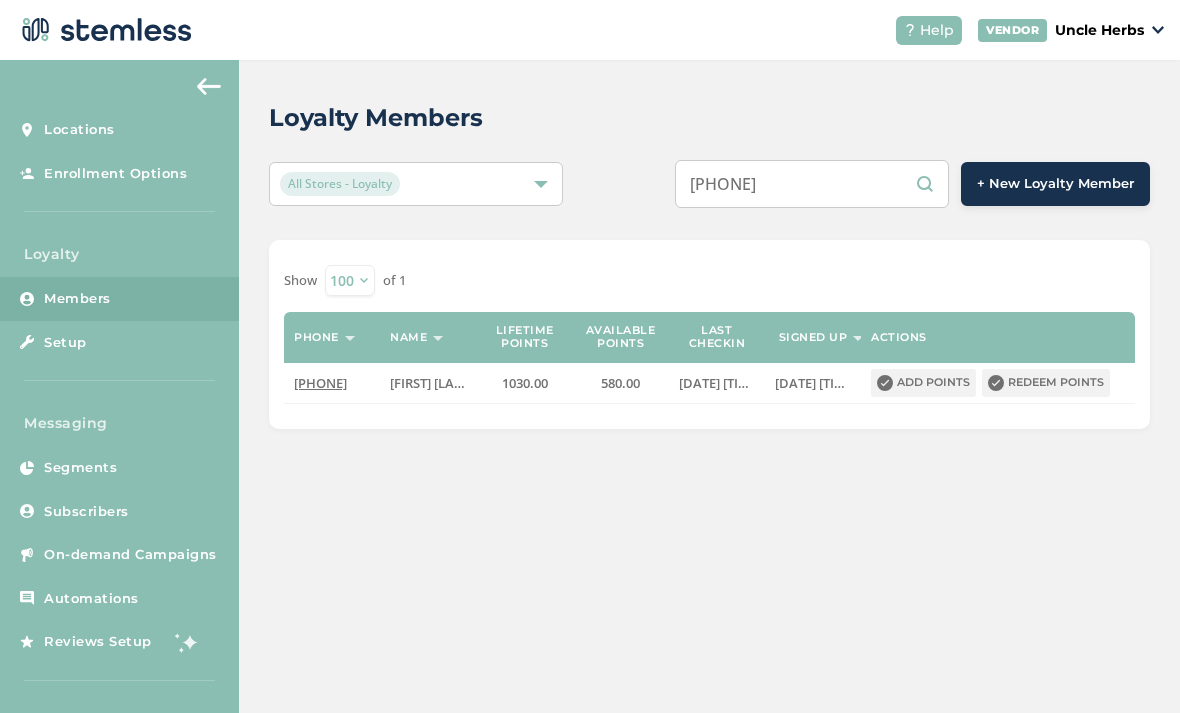 click on "Redeem points" at bounding box center [1046, 383] 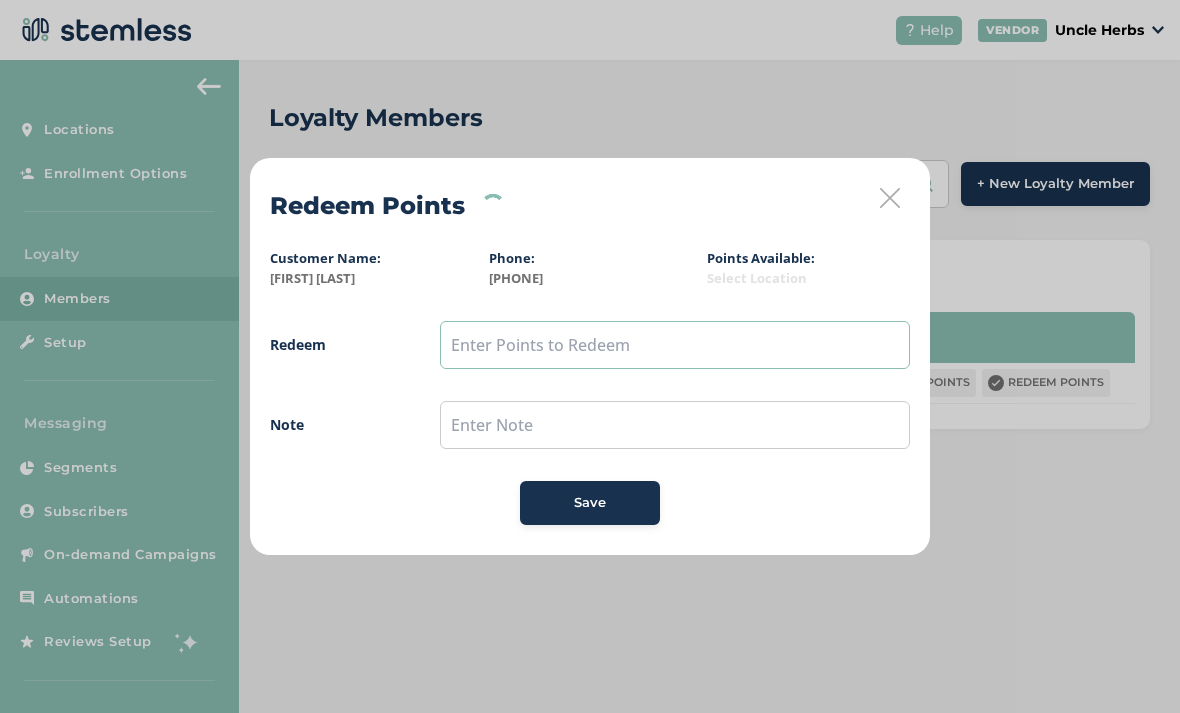 click at bounding box center (675, 345) 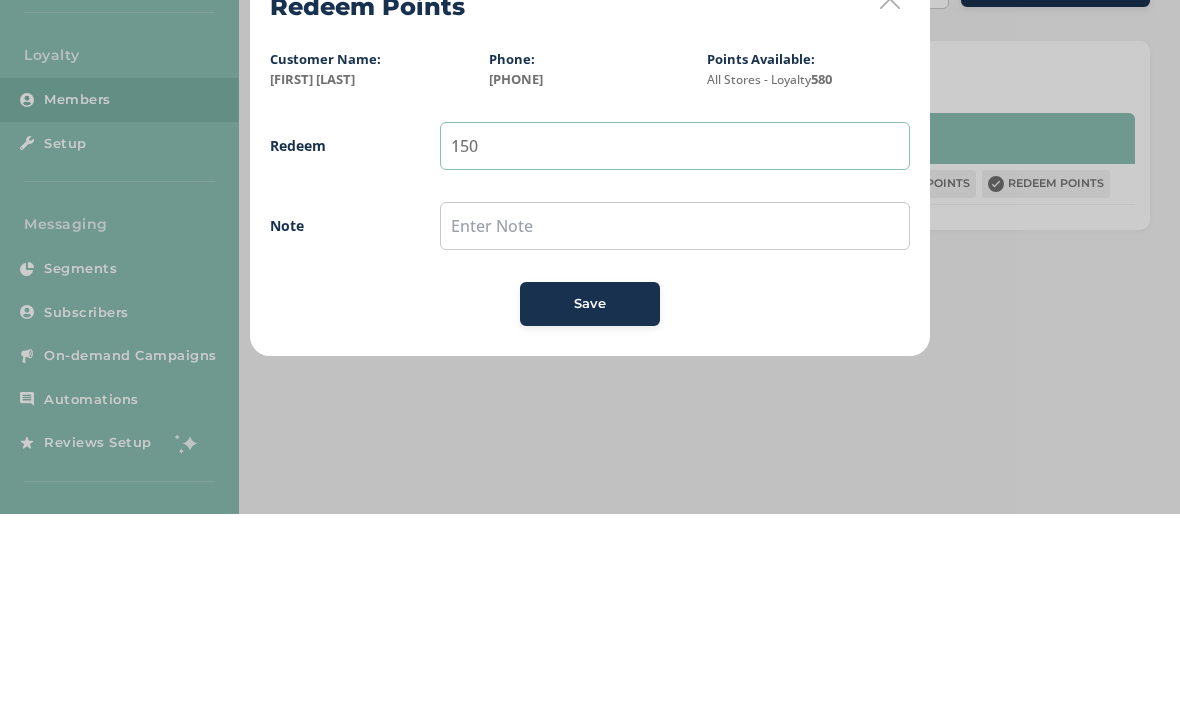type on "150" 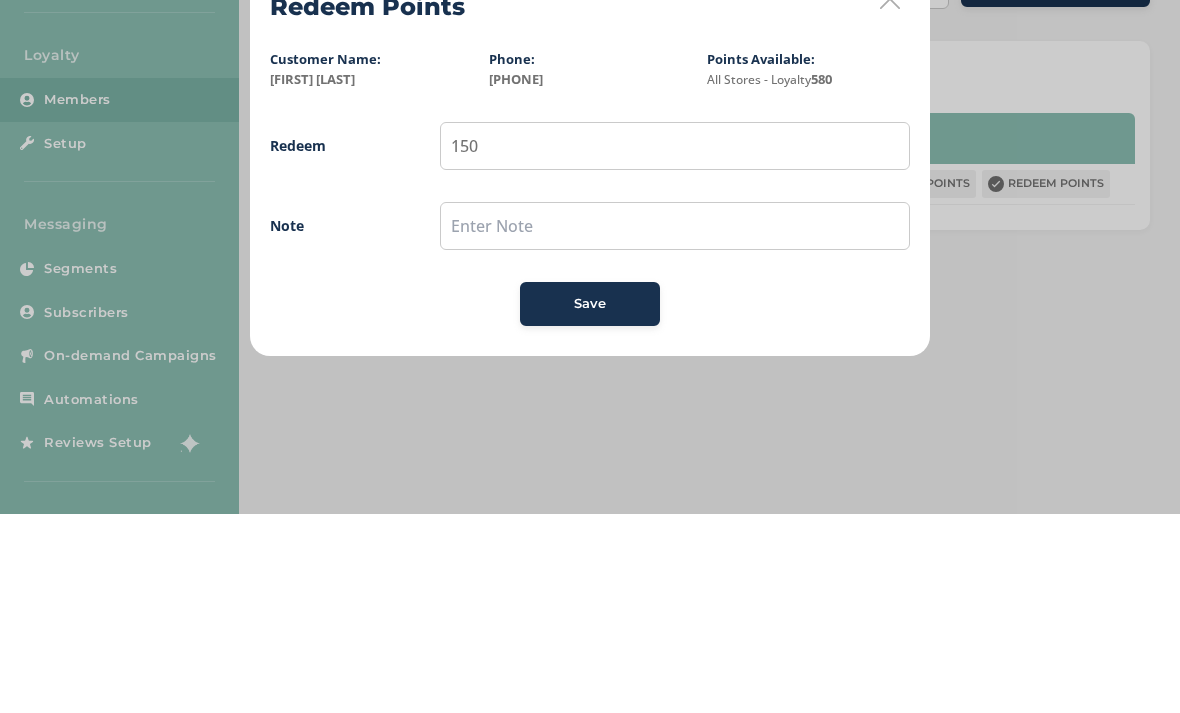 click on "Save" at bounding box center (590, 503) 